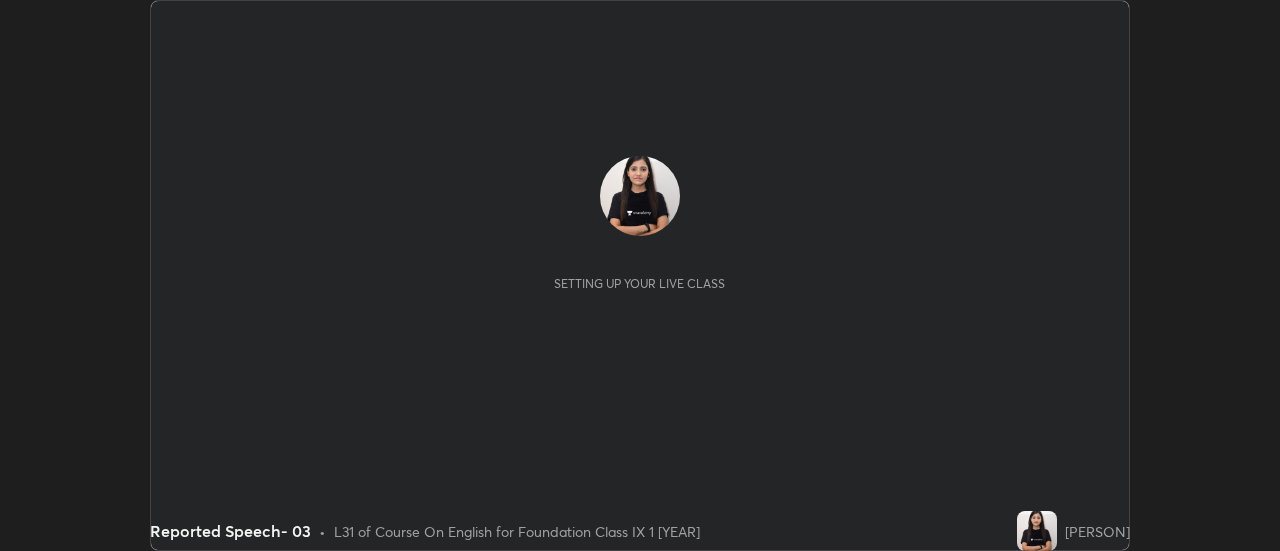scroll, scrollTop: 0, scrollLeft: 0, axis: both 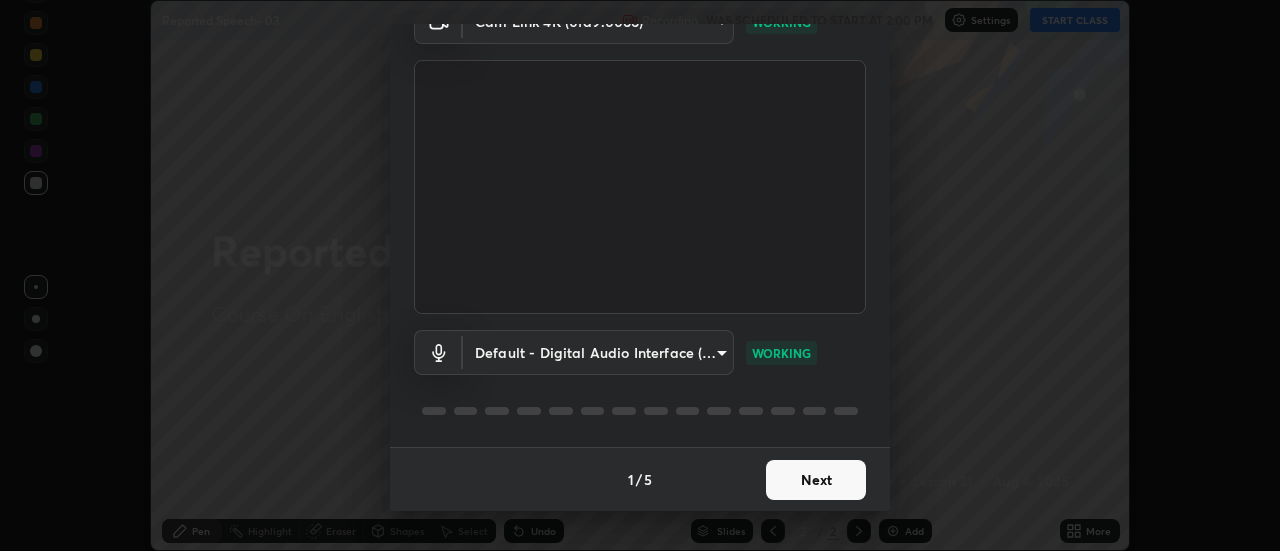 click on "Next" at bounding box center [816, 480] 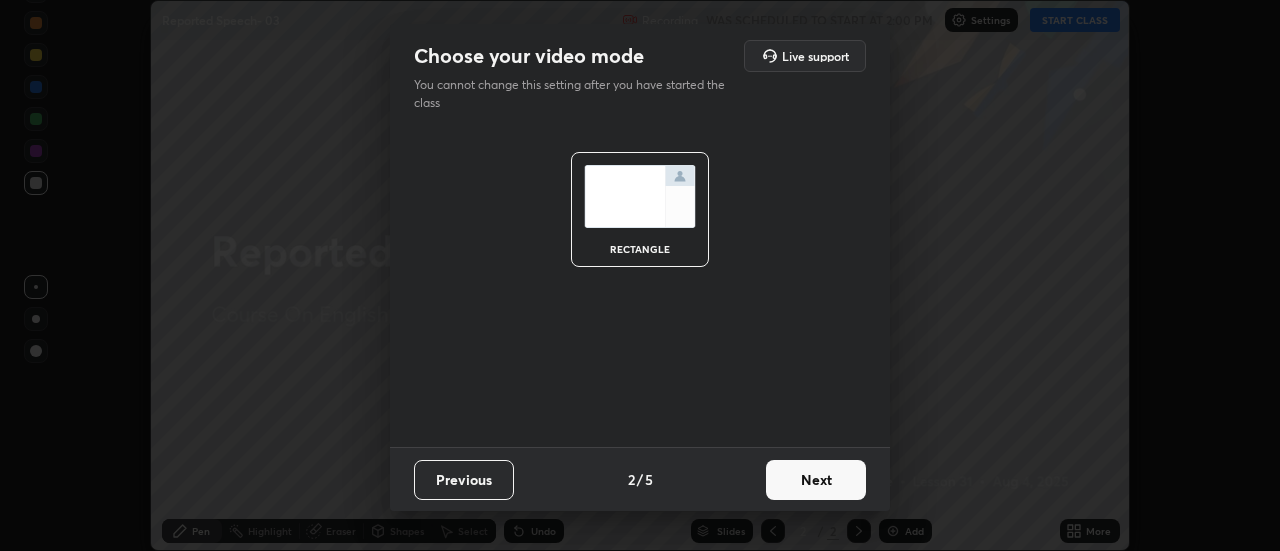 scroll, scrollTop: 0, scrollLeft: 0, axis: both 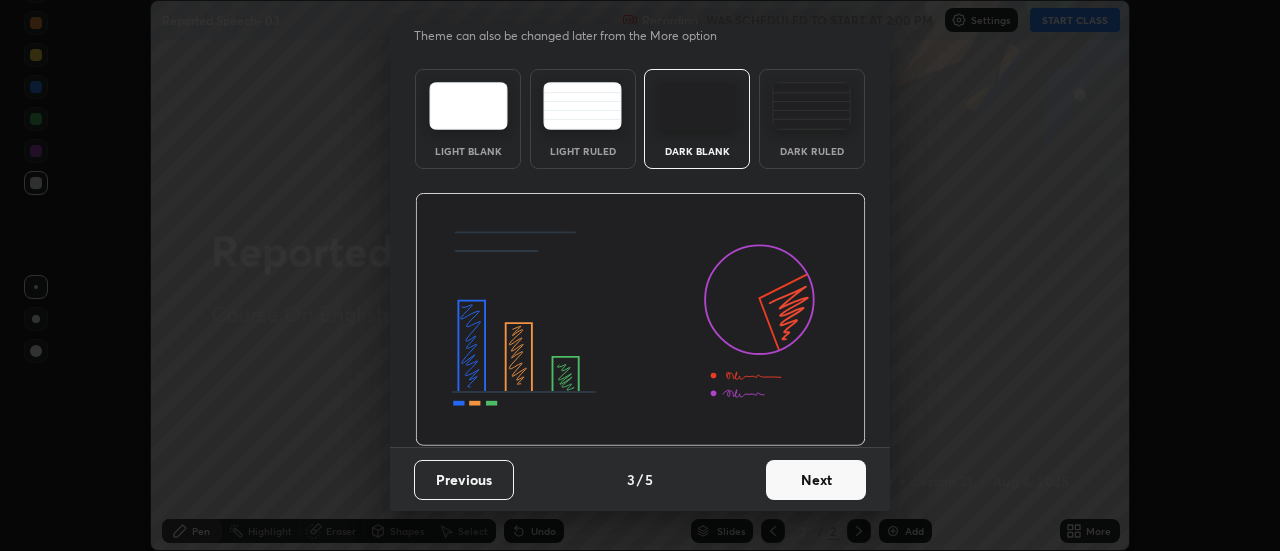 click on "Next" at bounding box center (816, 480) 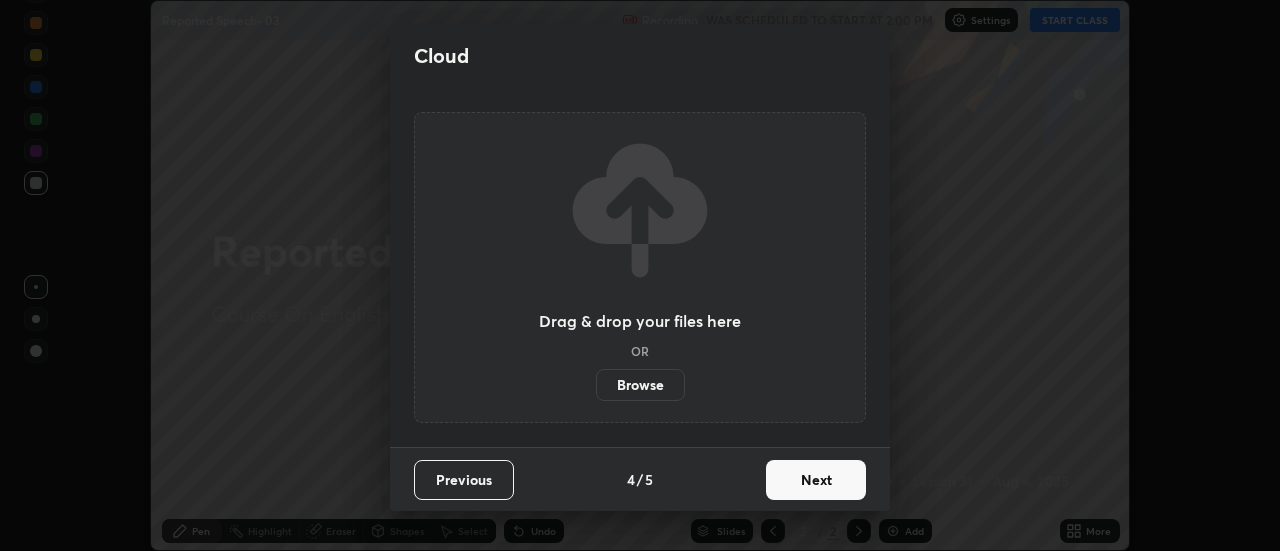 click on "Next" at bounding box center [816, 480] 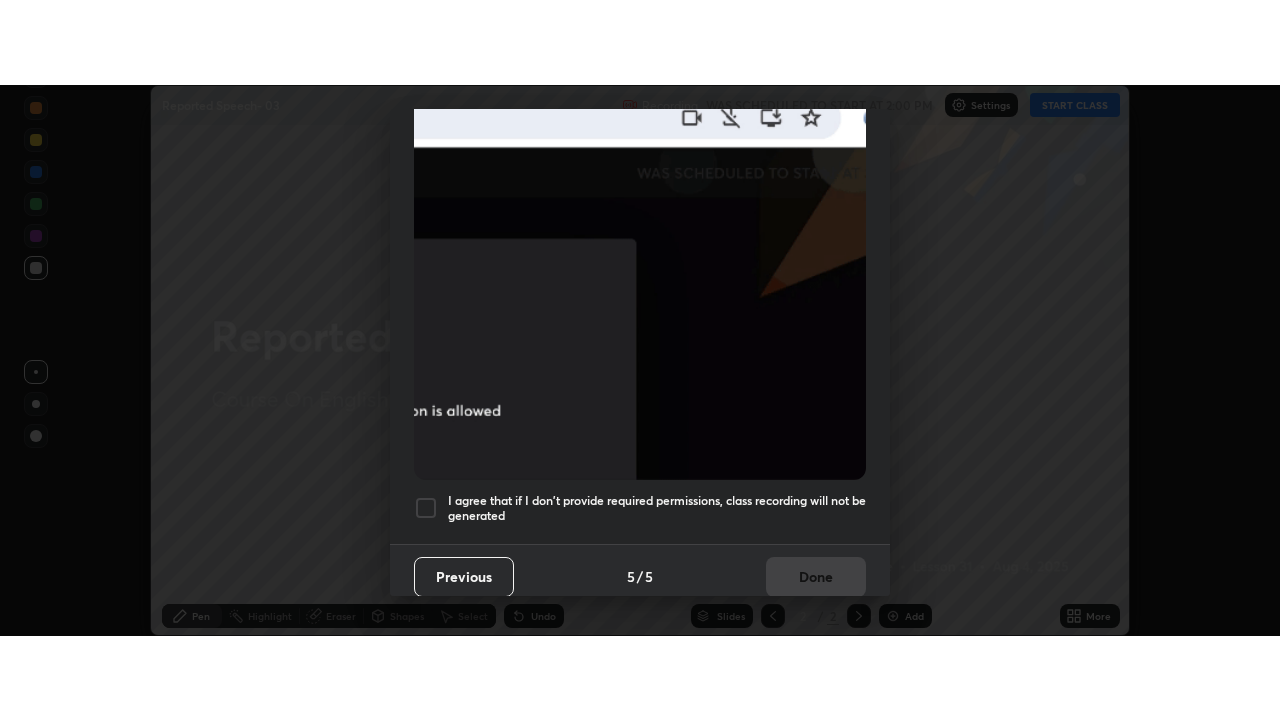 scroll, scrollTop: 513, scrollLeft: 0, axis: vertical 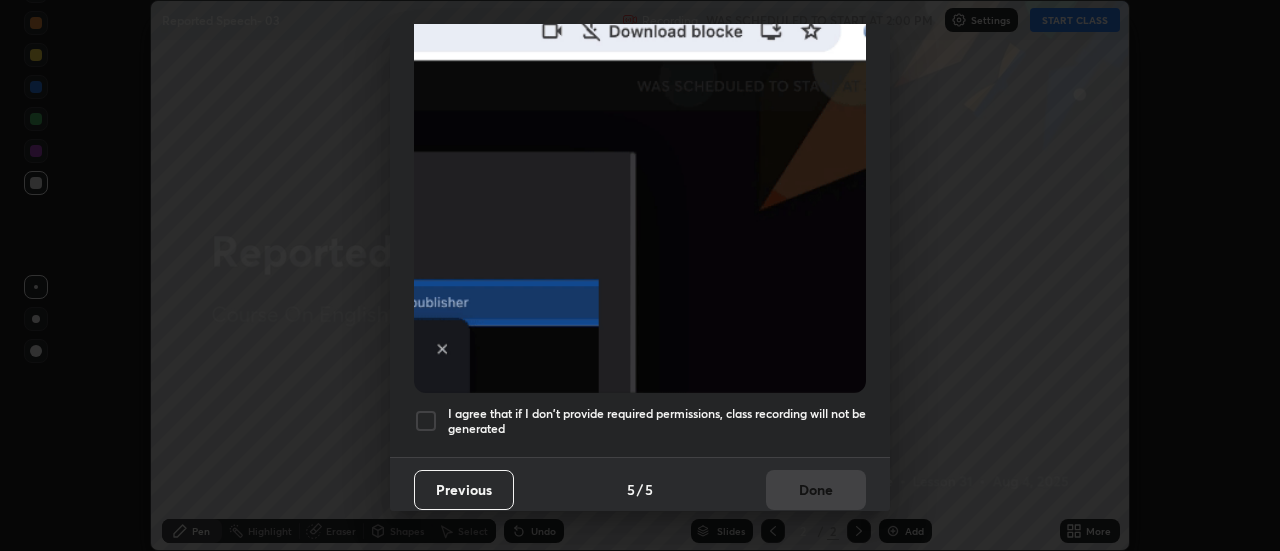 click at bounding box center (426, 421) 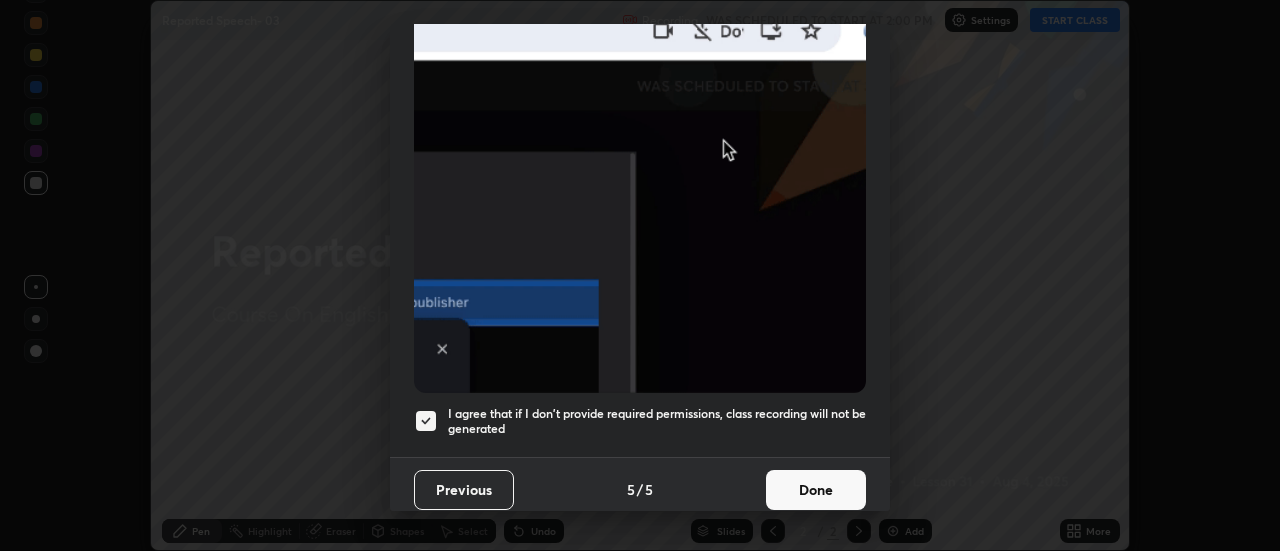 click on "Done" at bounding box center [816, 490] 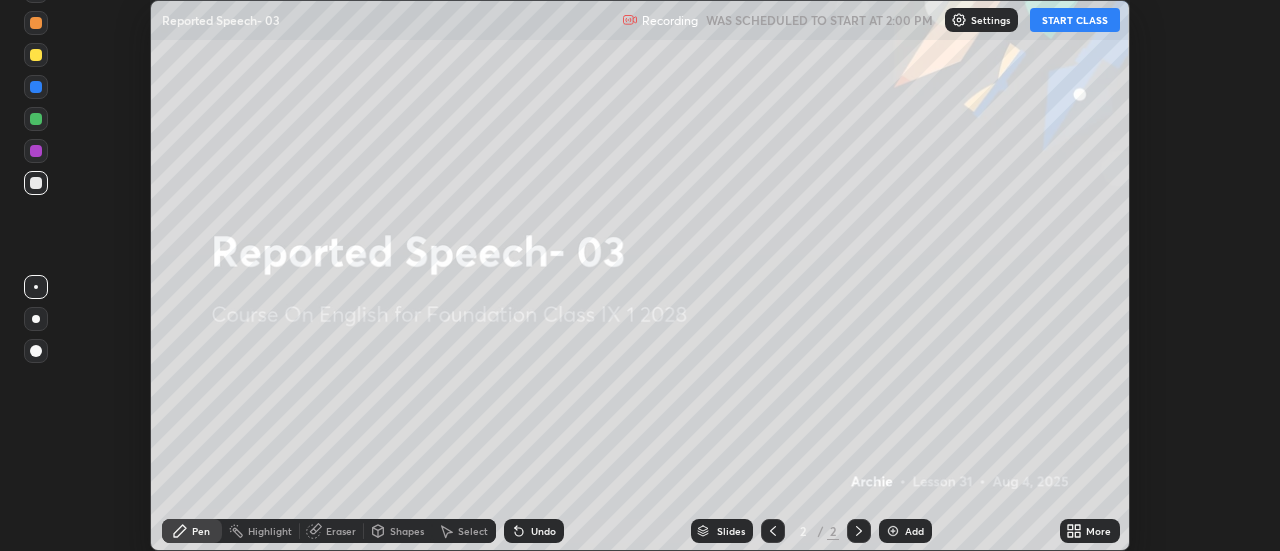 click on "START CLASS" at bounding box center [1075, 20] 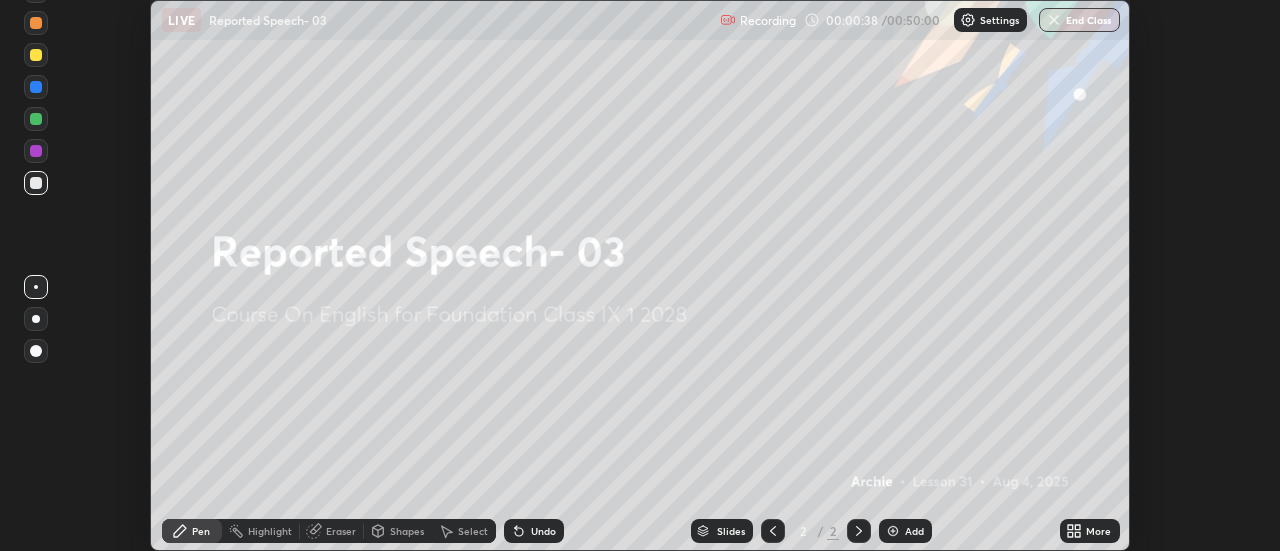 click 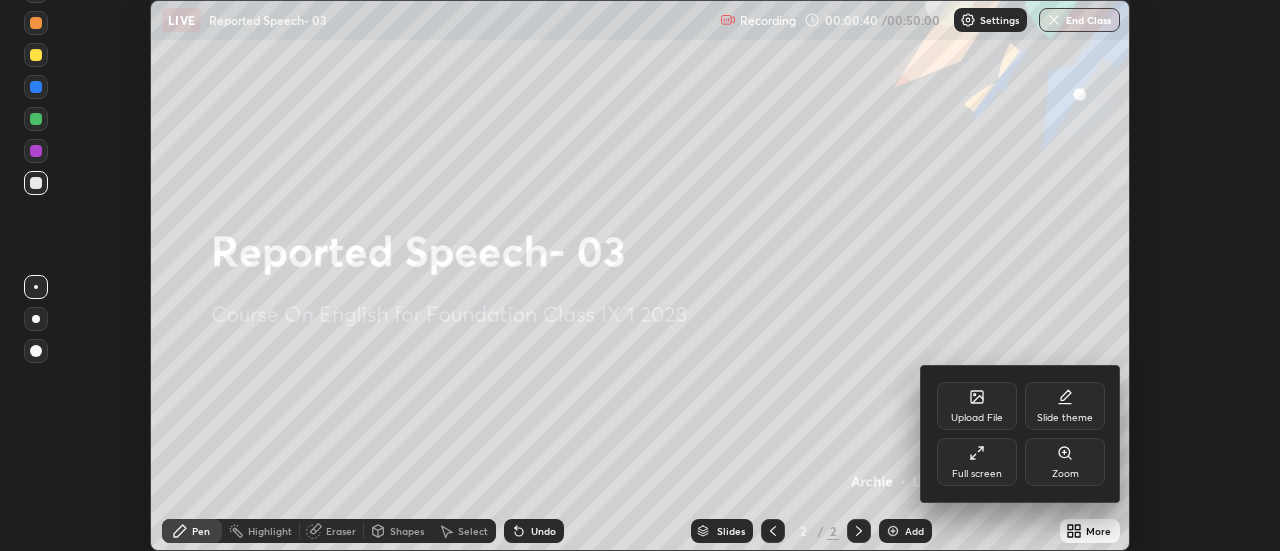 click on "Upload File" at bounding box center (977, 406) 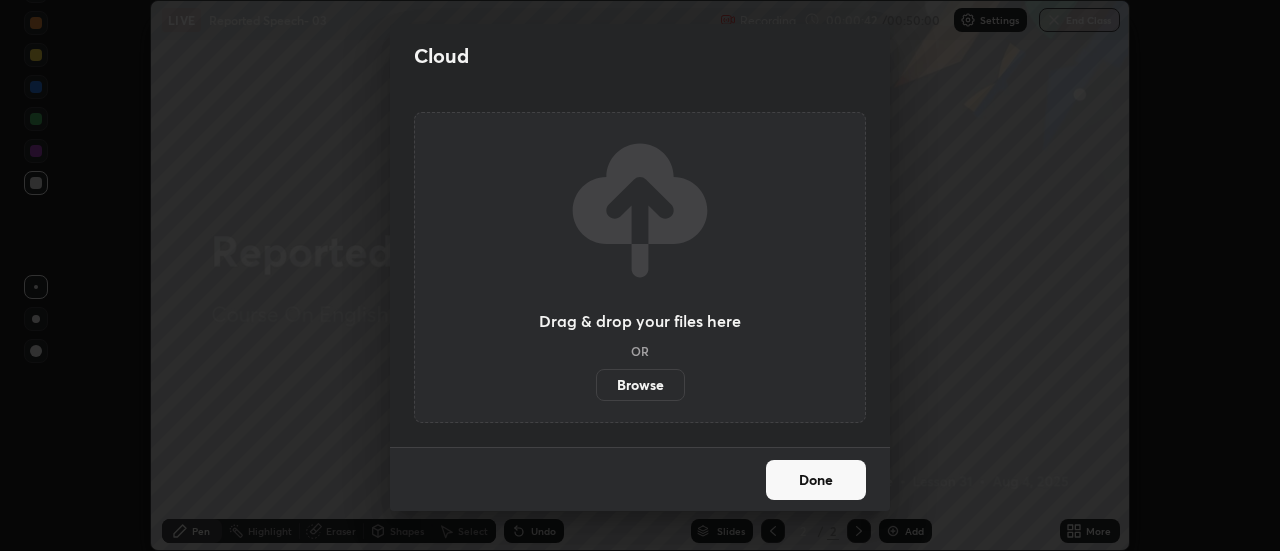 click on "Drag & drop your files here OR Browse" at bounding box center [640, 267] 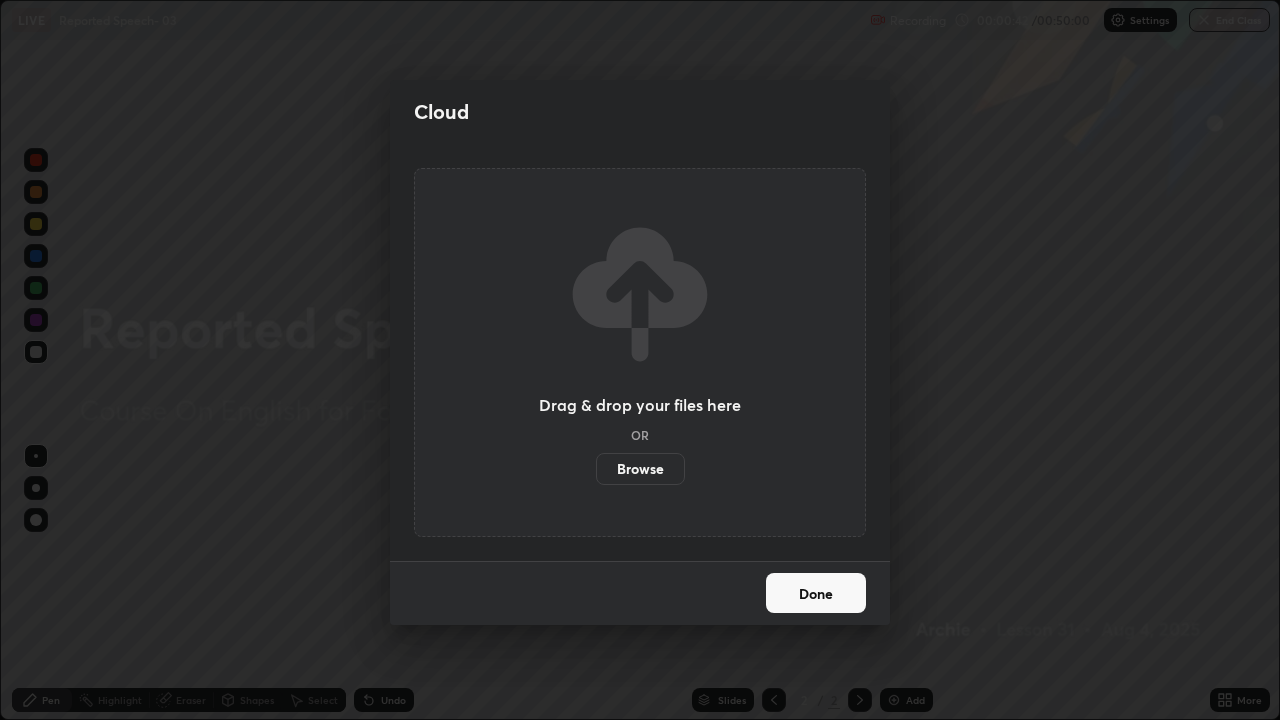scroll, scrollTop: 99280, scrollLeft: 98720, axis: both 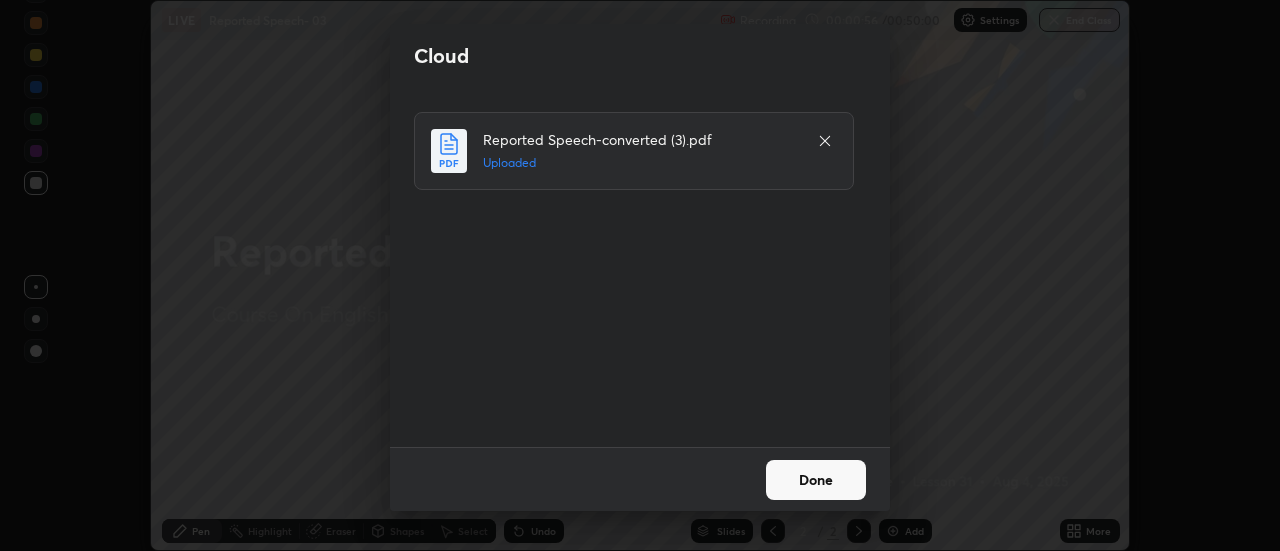 click on "Done" at bounding box center [816, 480] 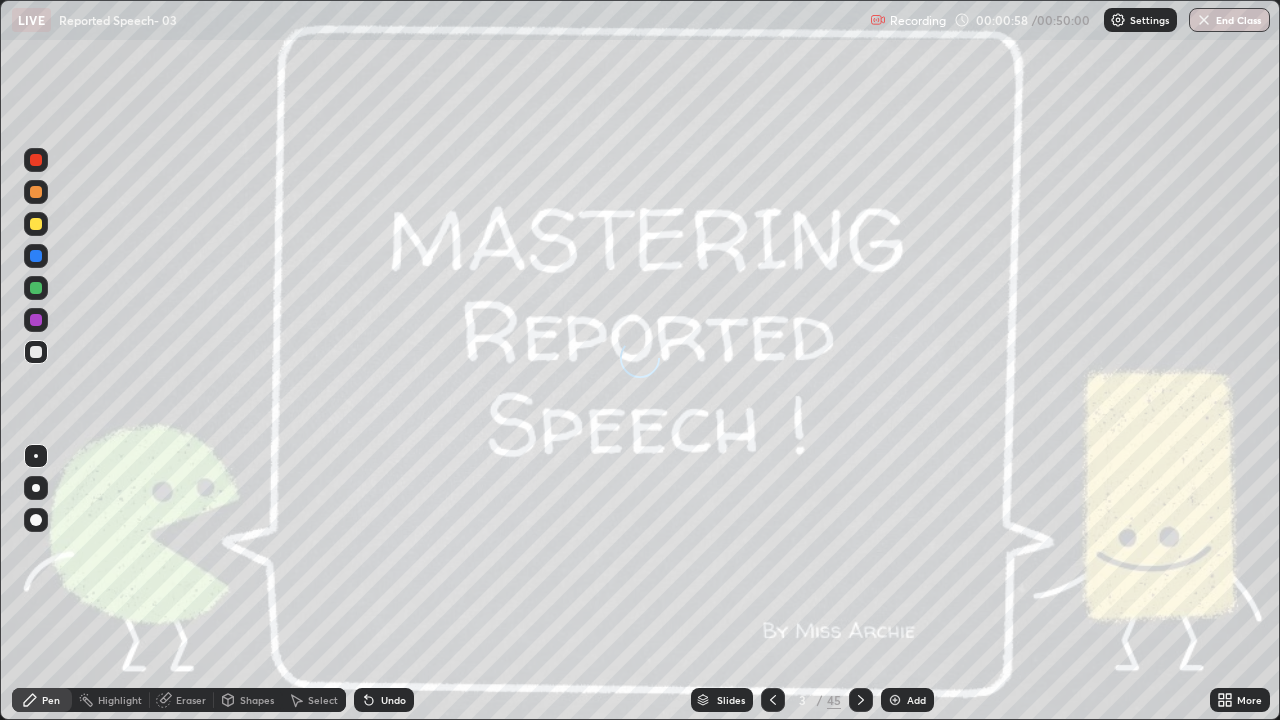 scroll, scrollTop: 99280, scrollLeft: 98720, axis: both 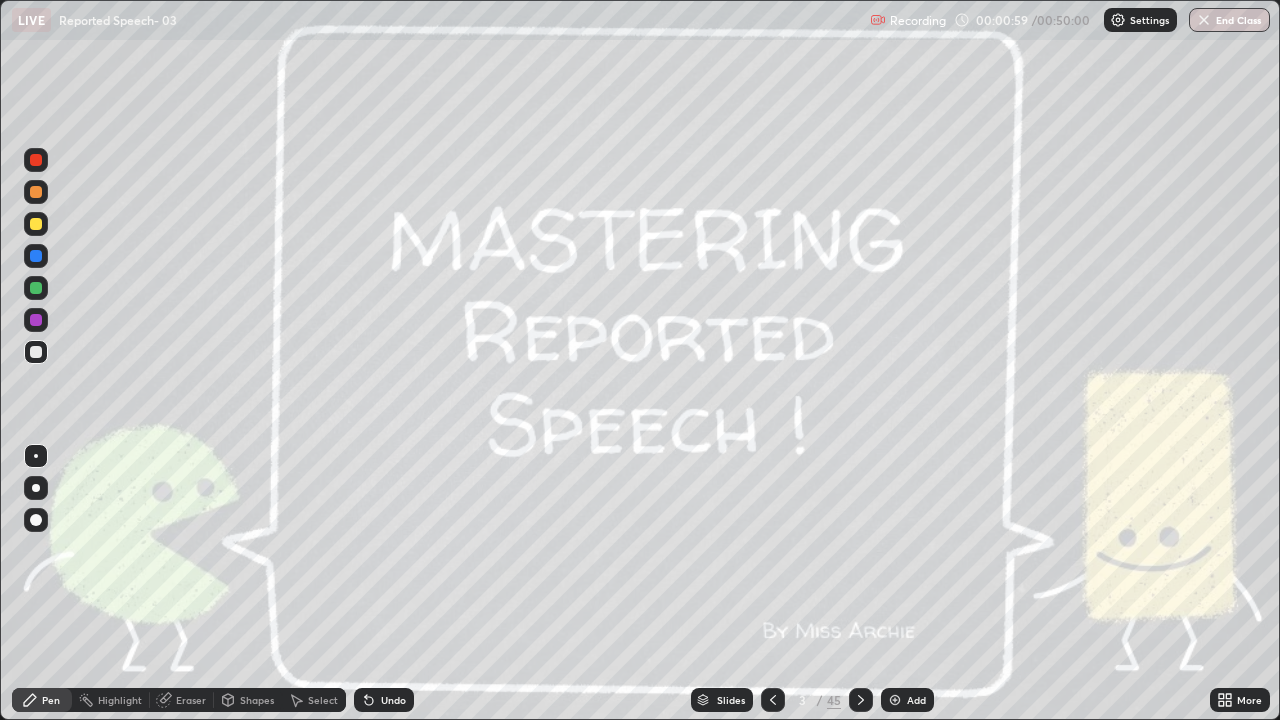 click 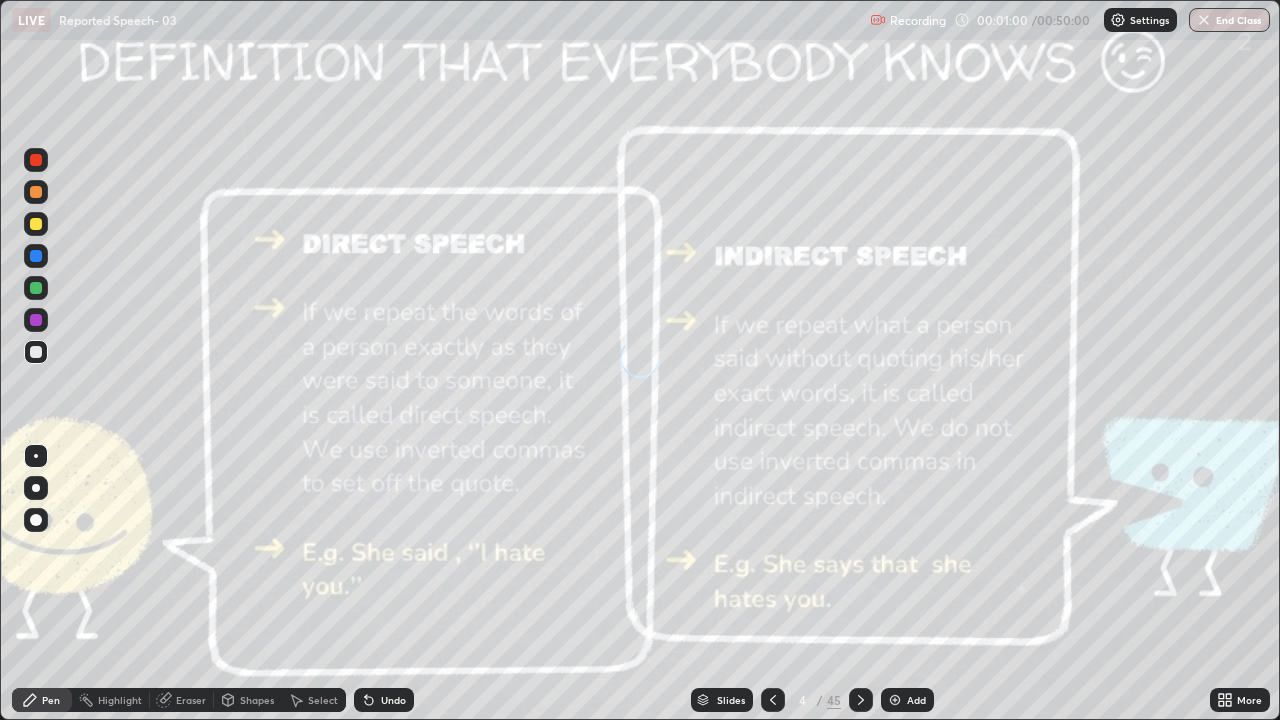 click 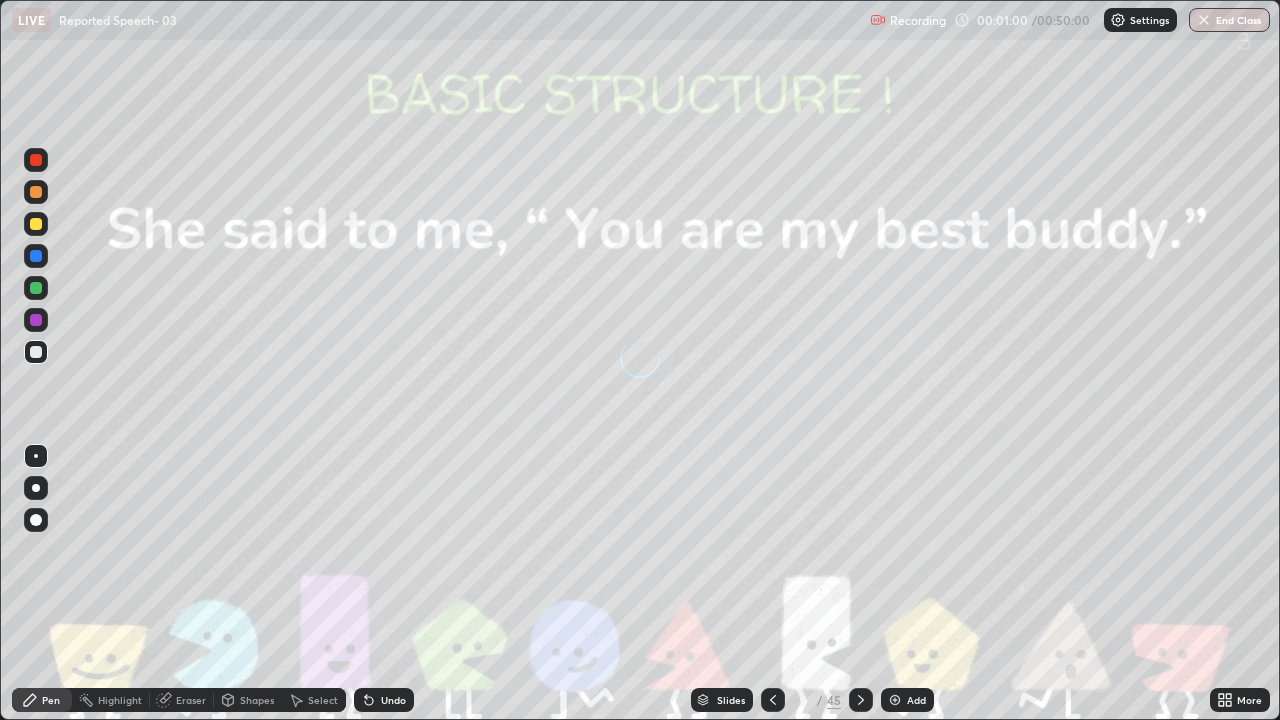 click 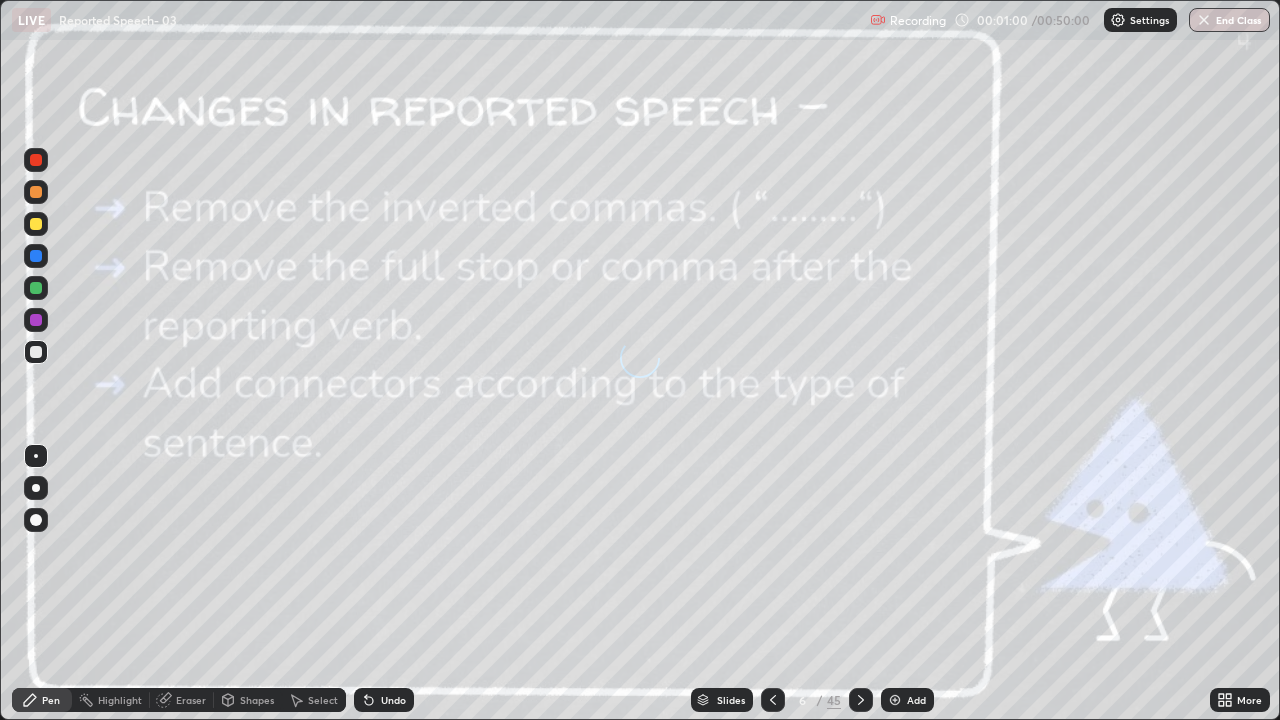 click 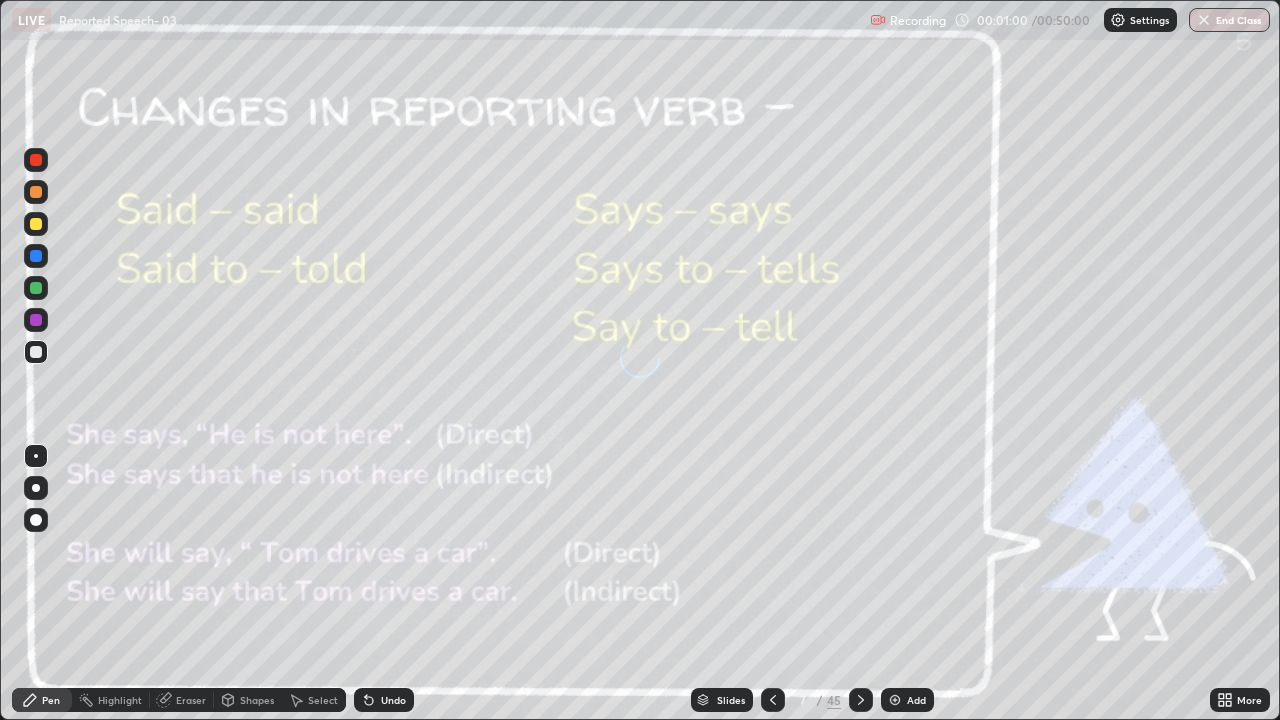 click 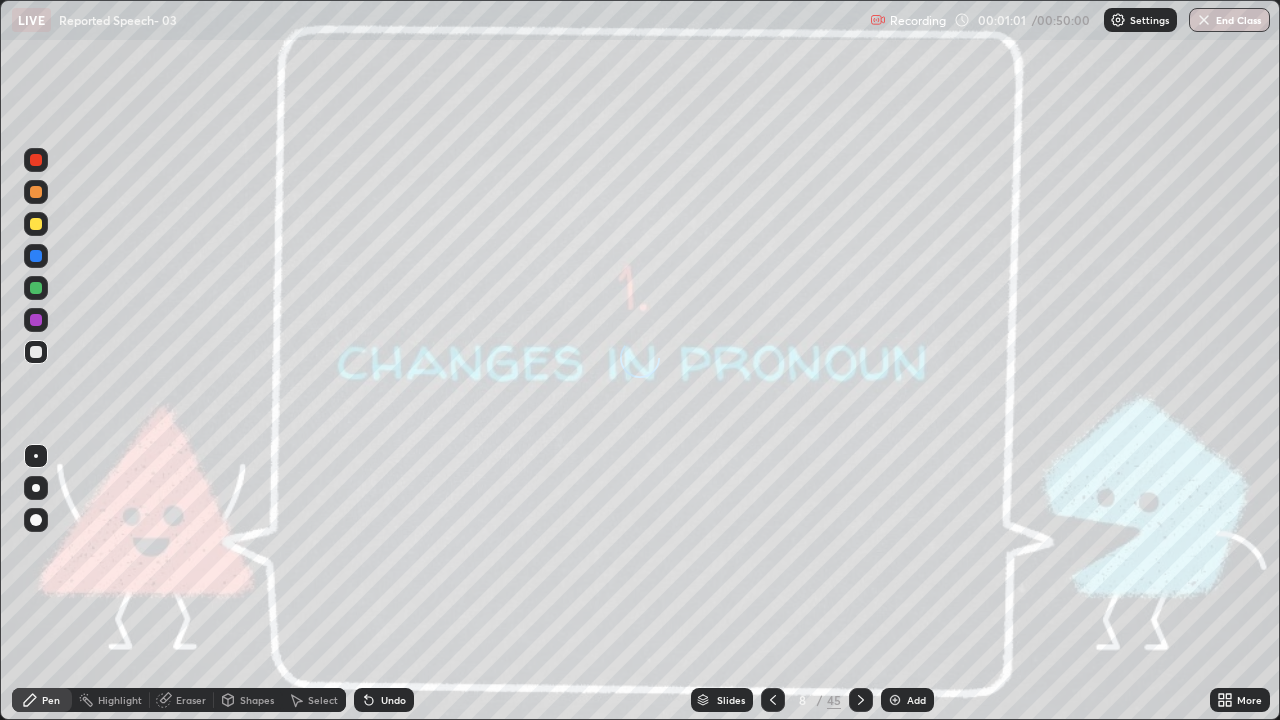 click 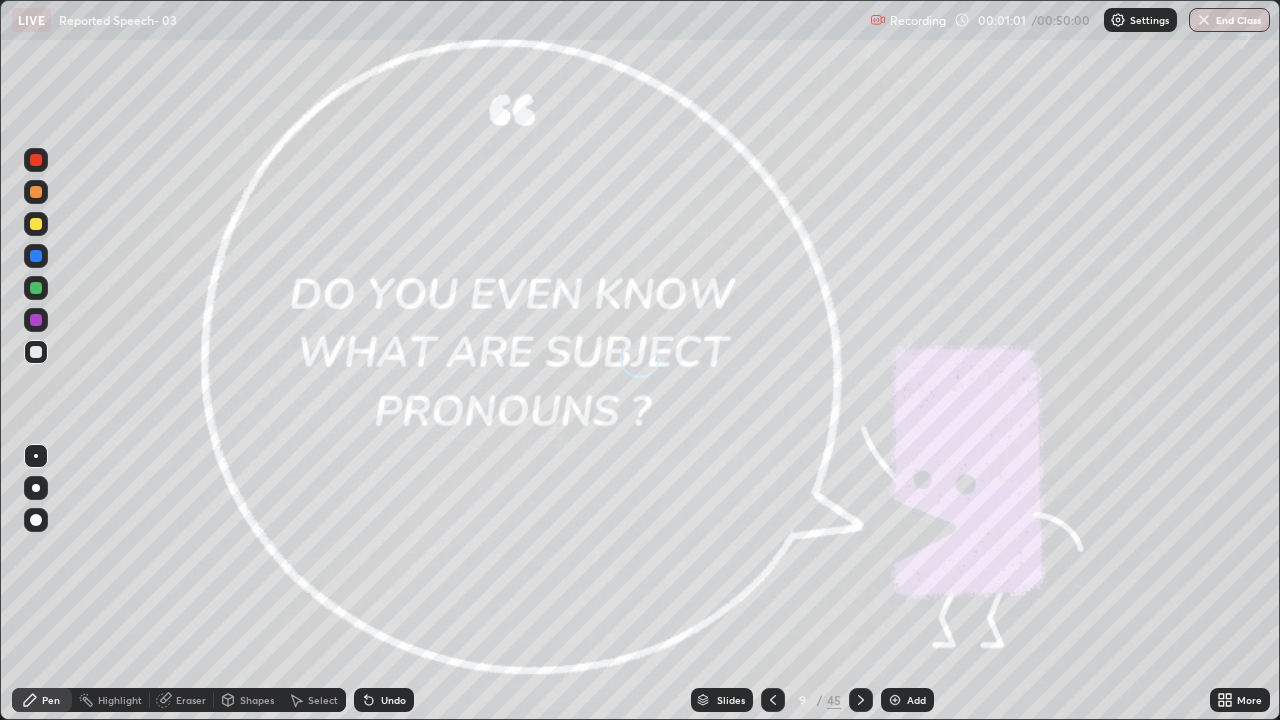 click at bounding box center [861, 700] 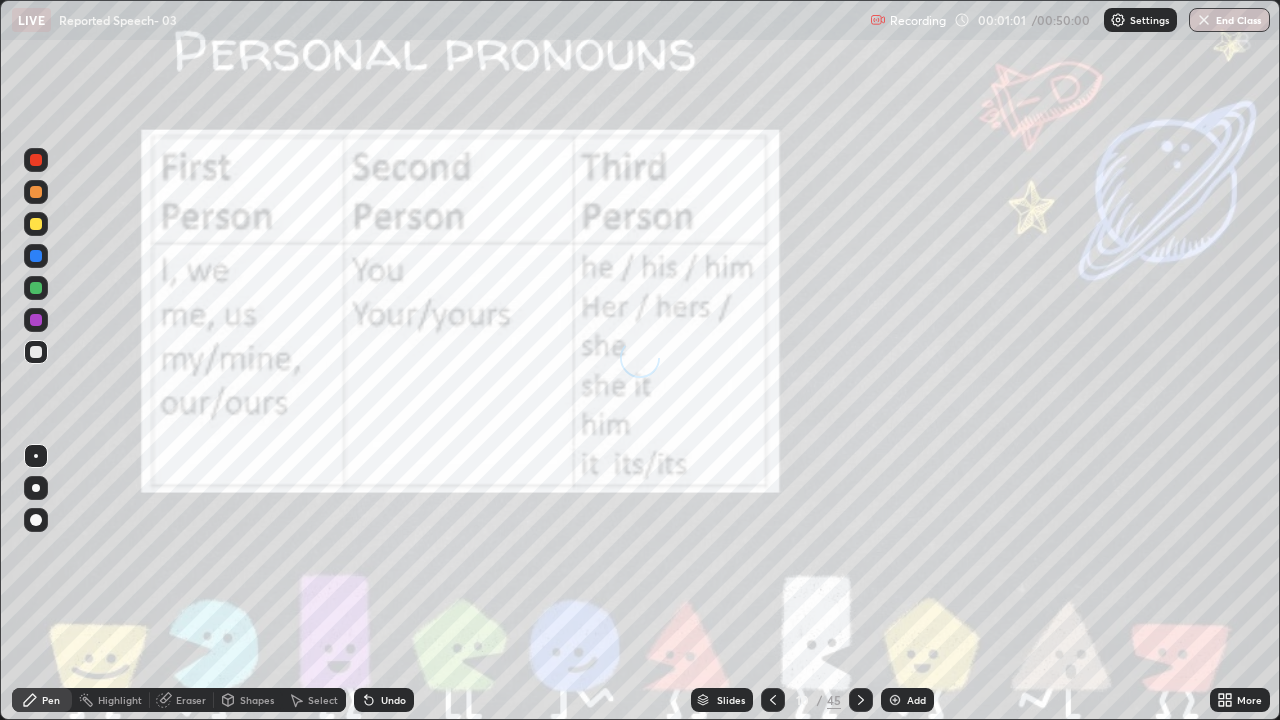 click at bounding box center (861, 700) 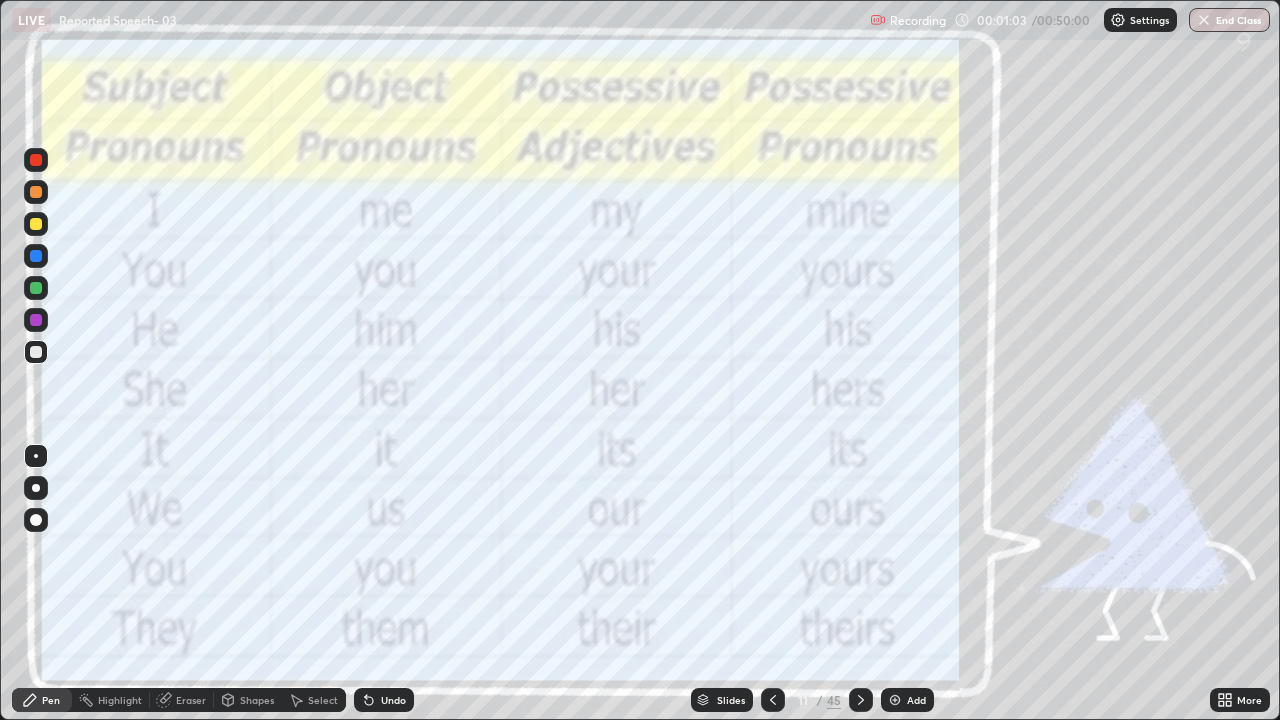 click 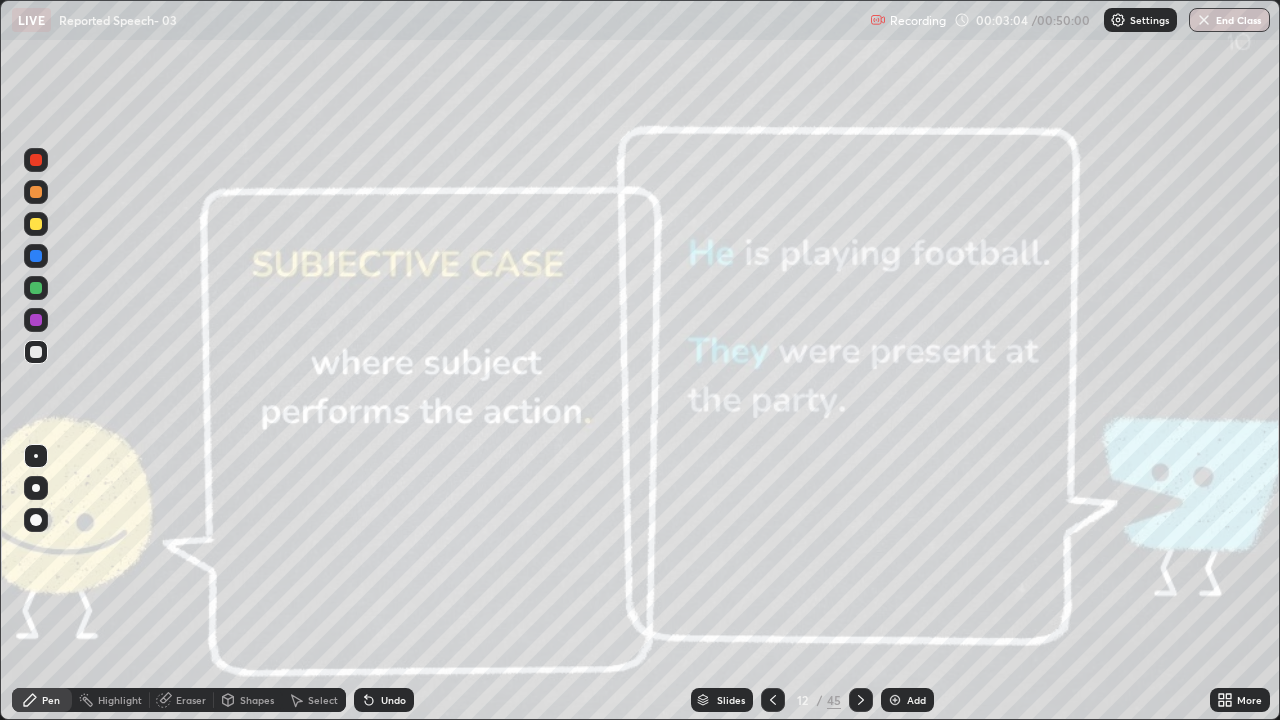 click 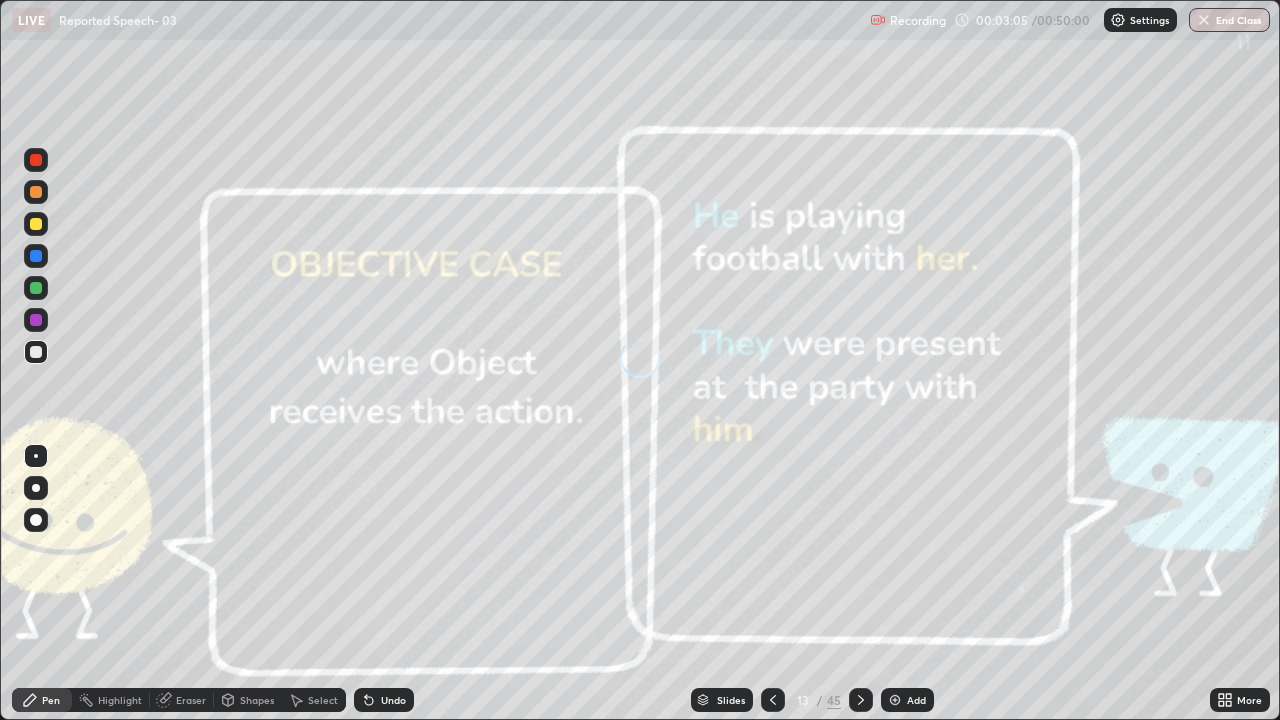 click 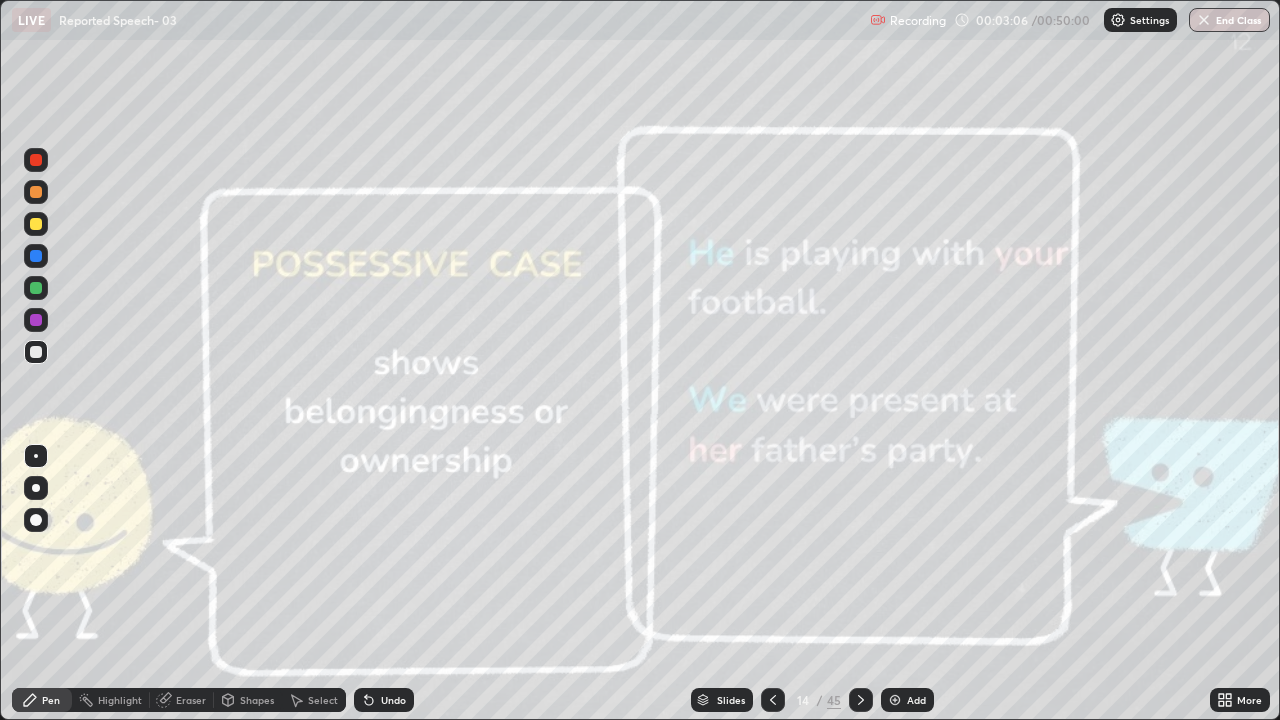 click 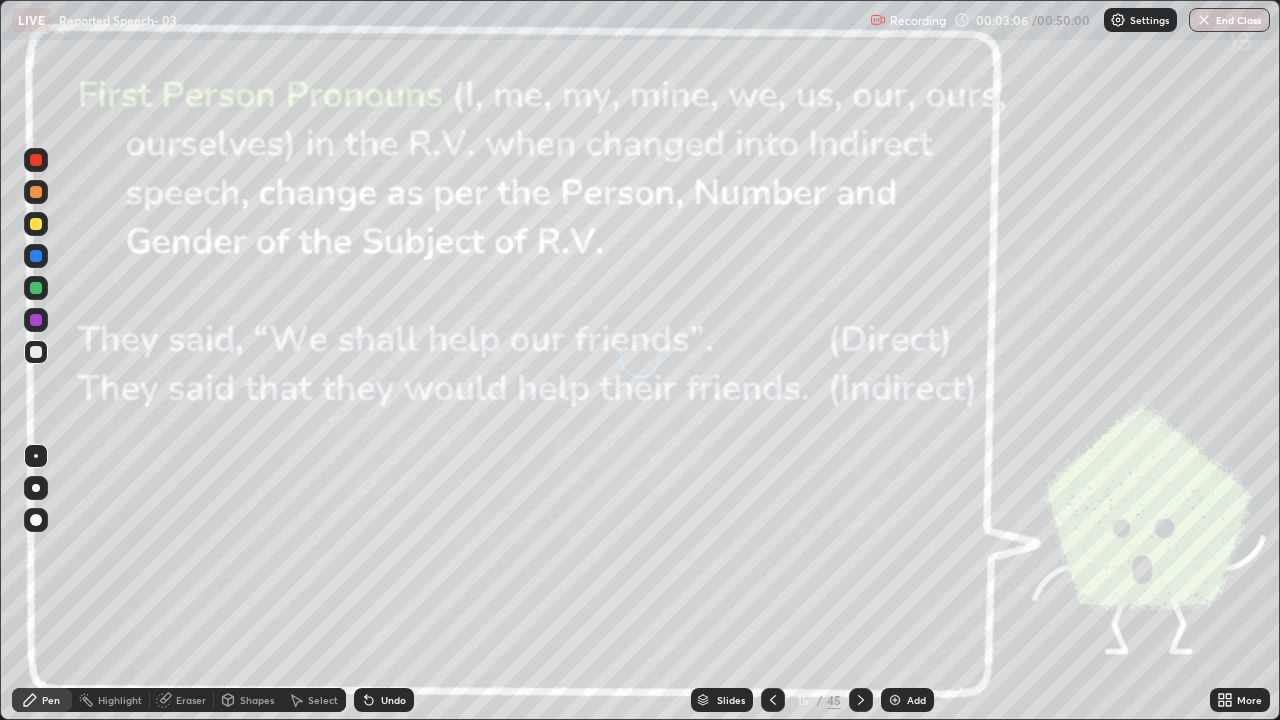 click 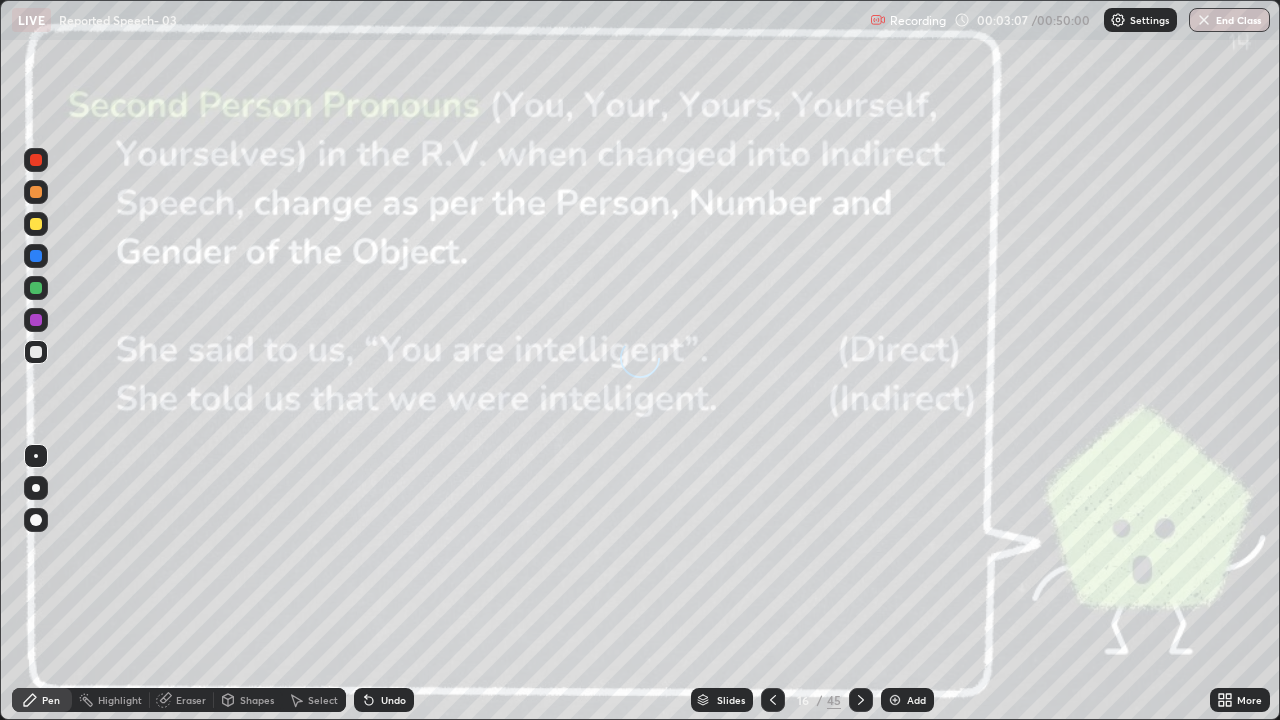 click 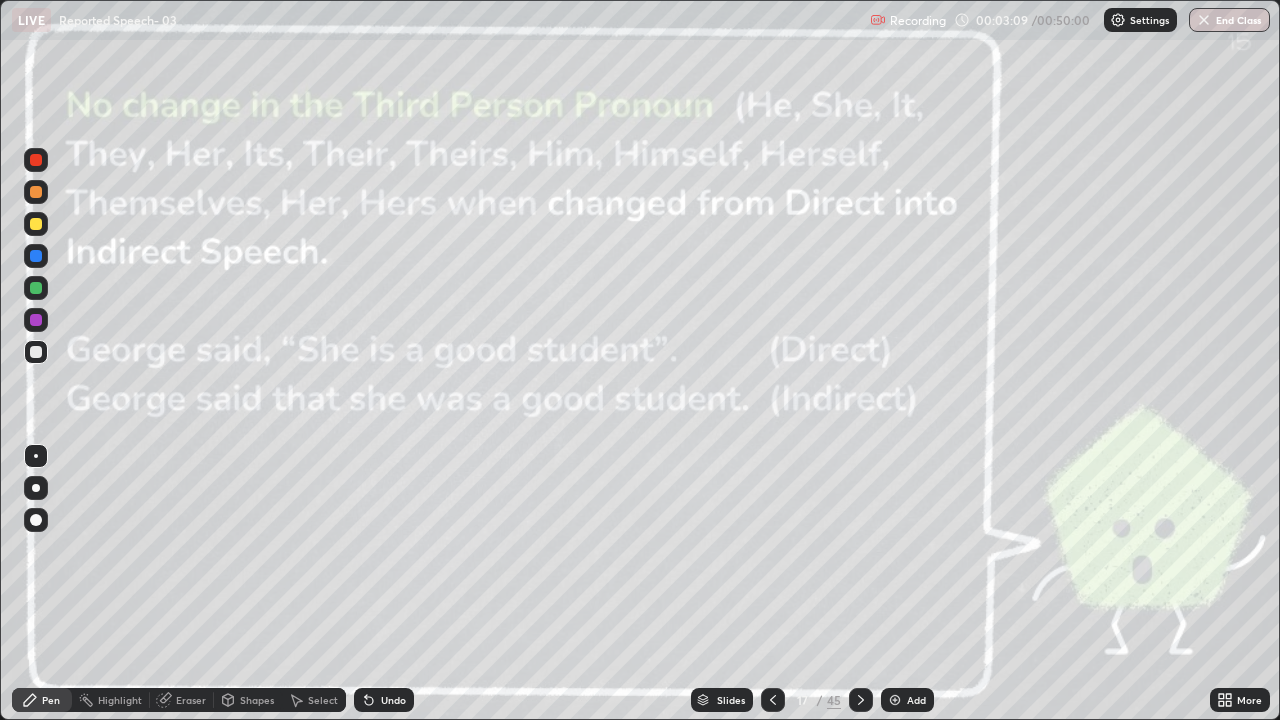click 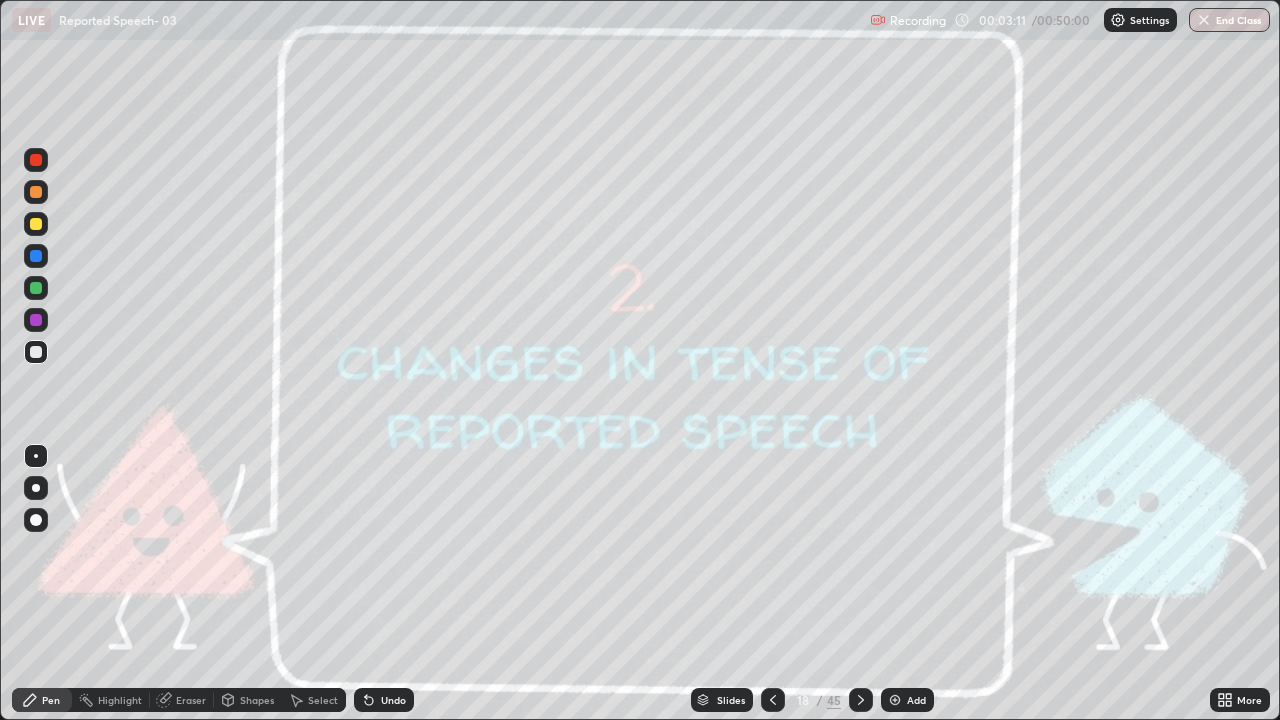 click 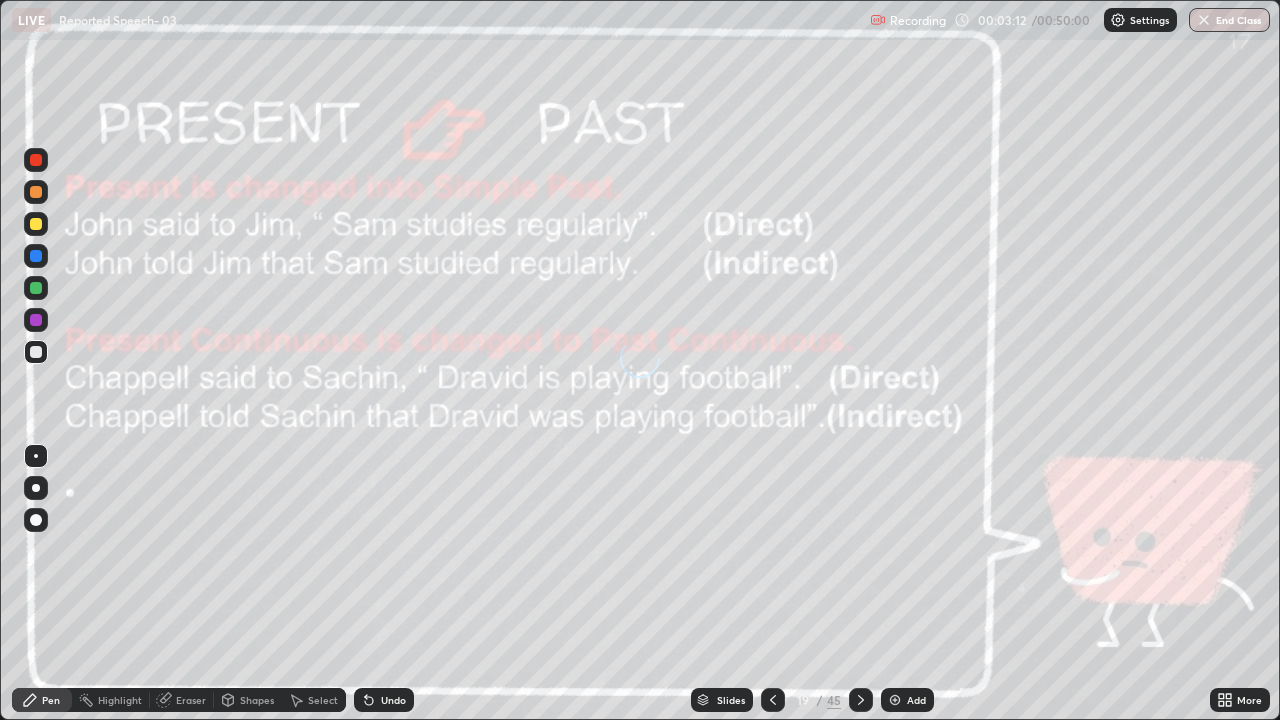 click 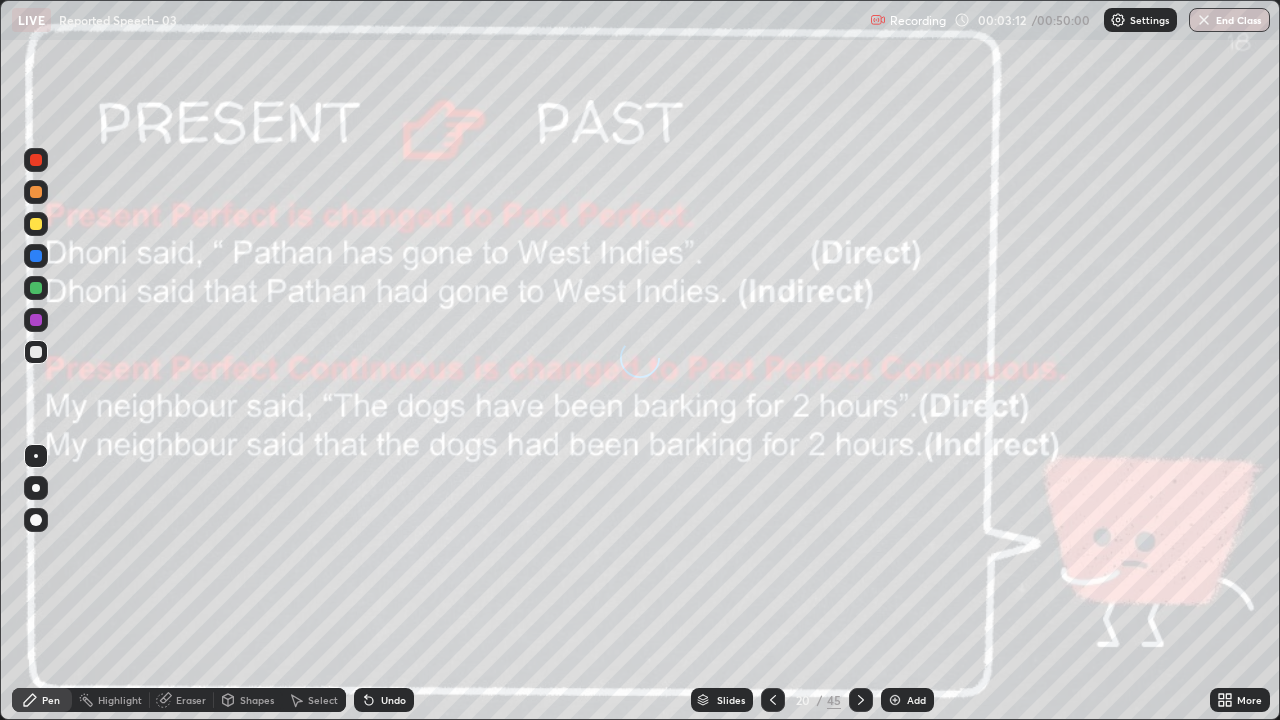 click 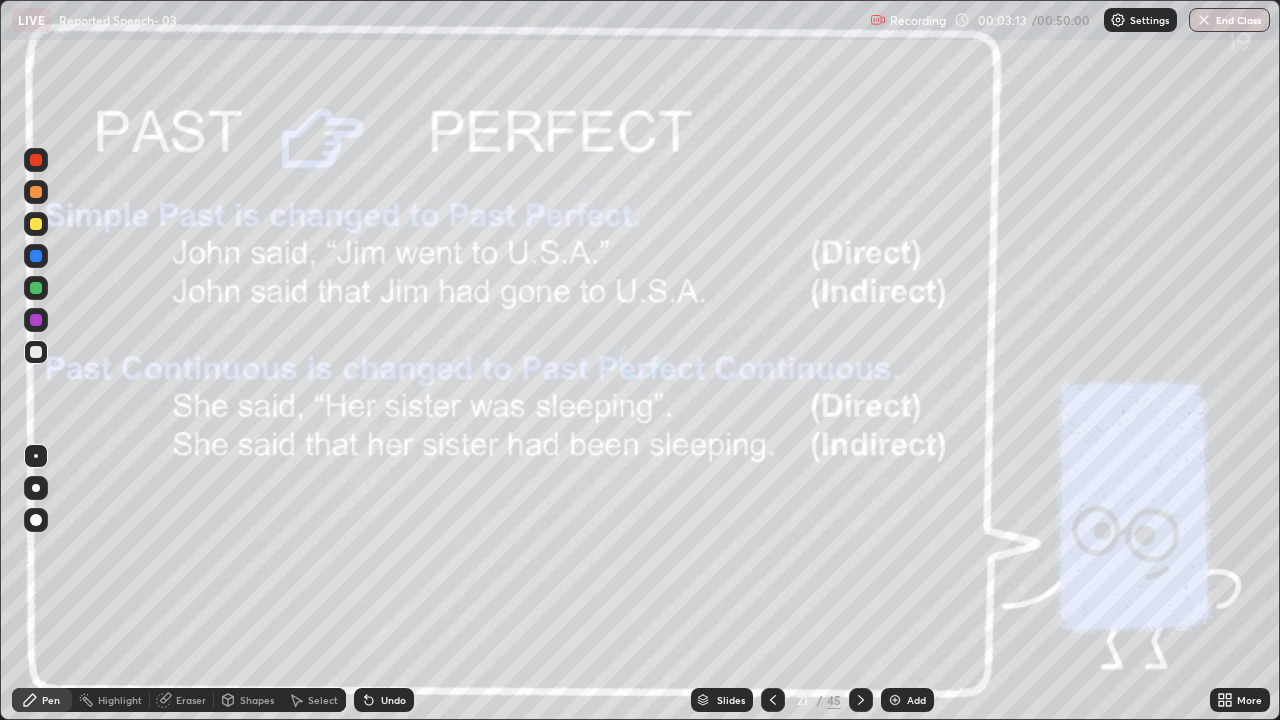 click 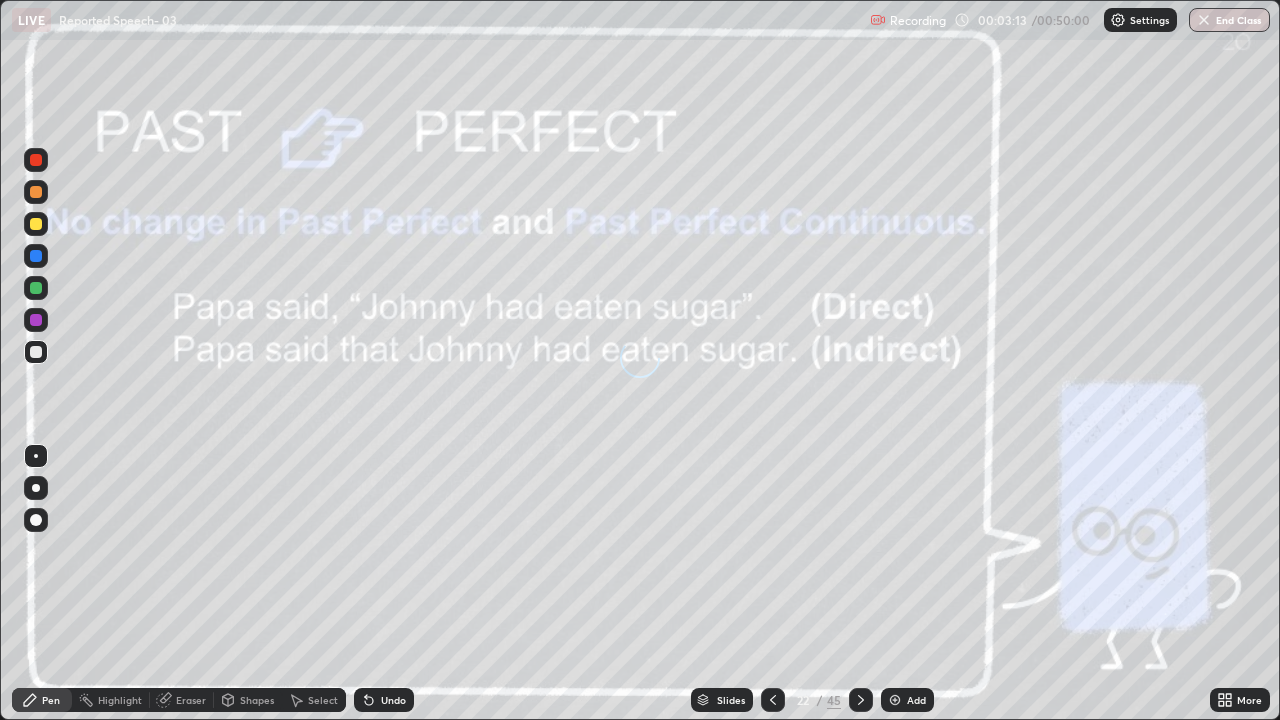 click 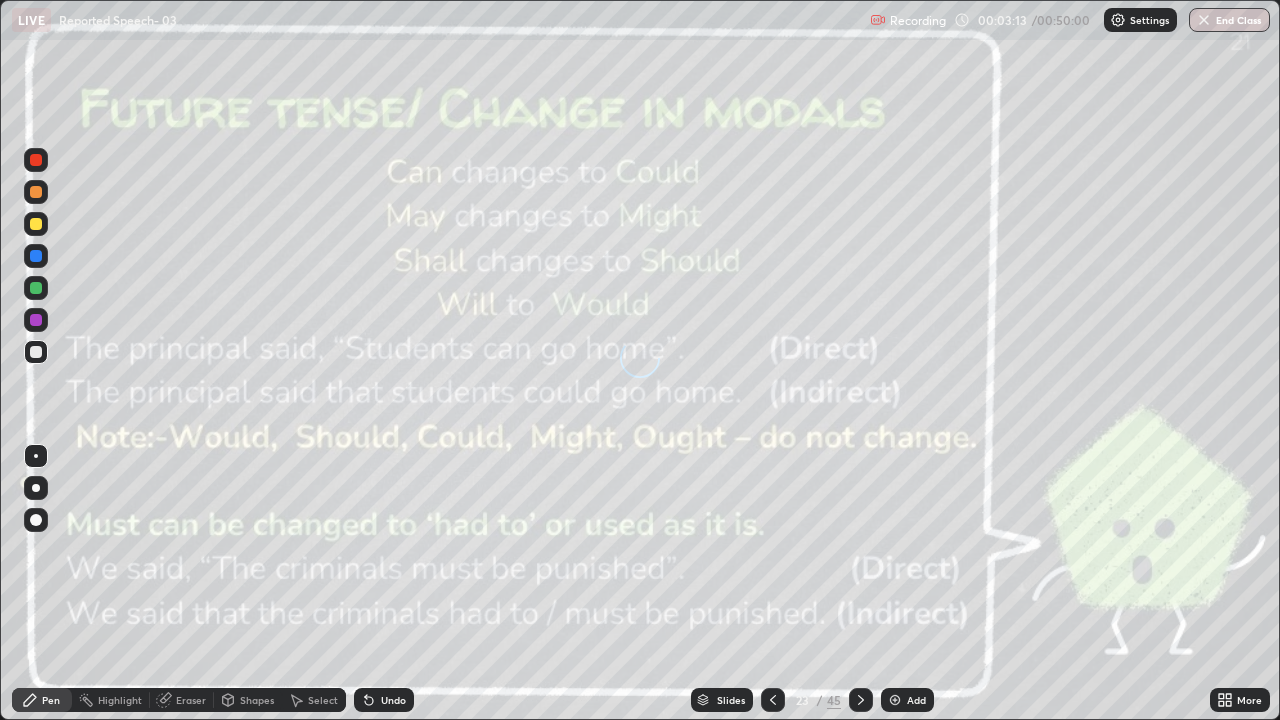 click 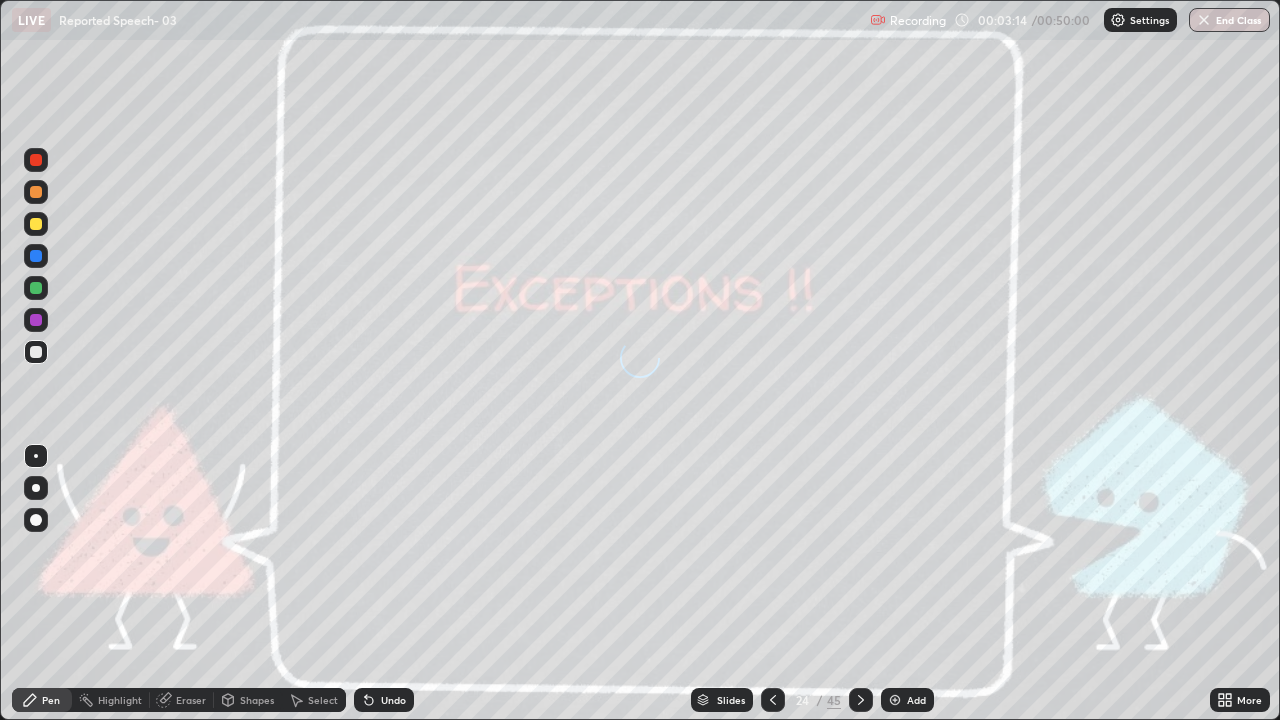 click 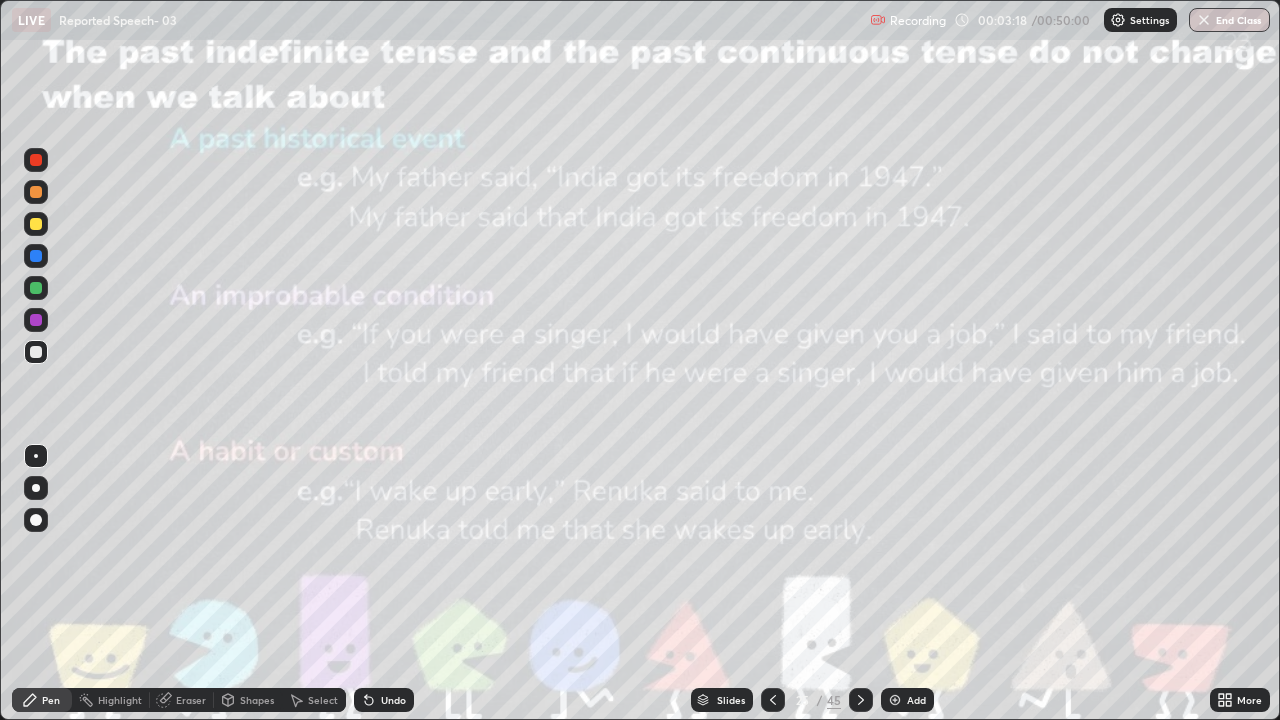 click 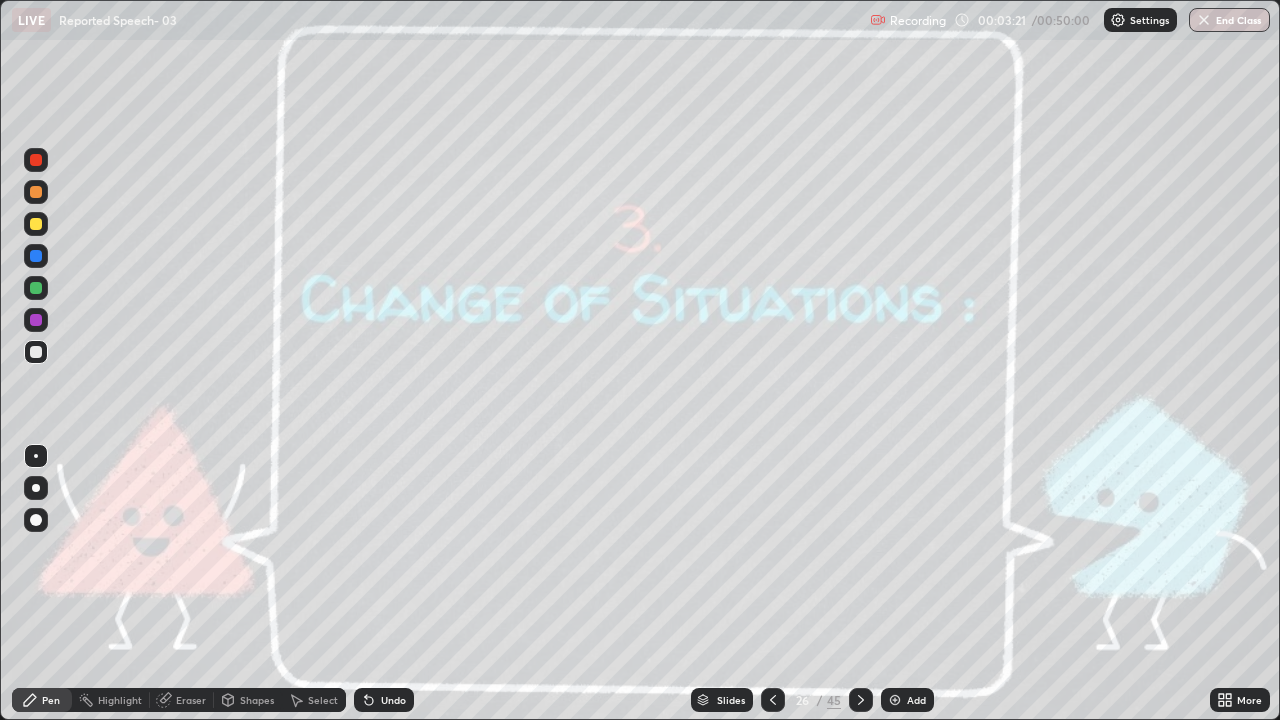 click 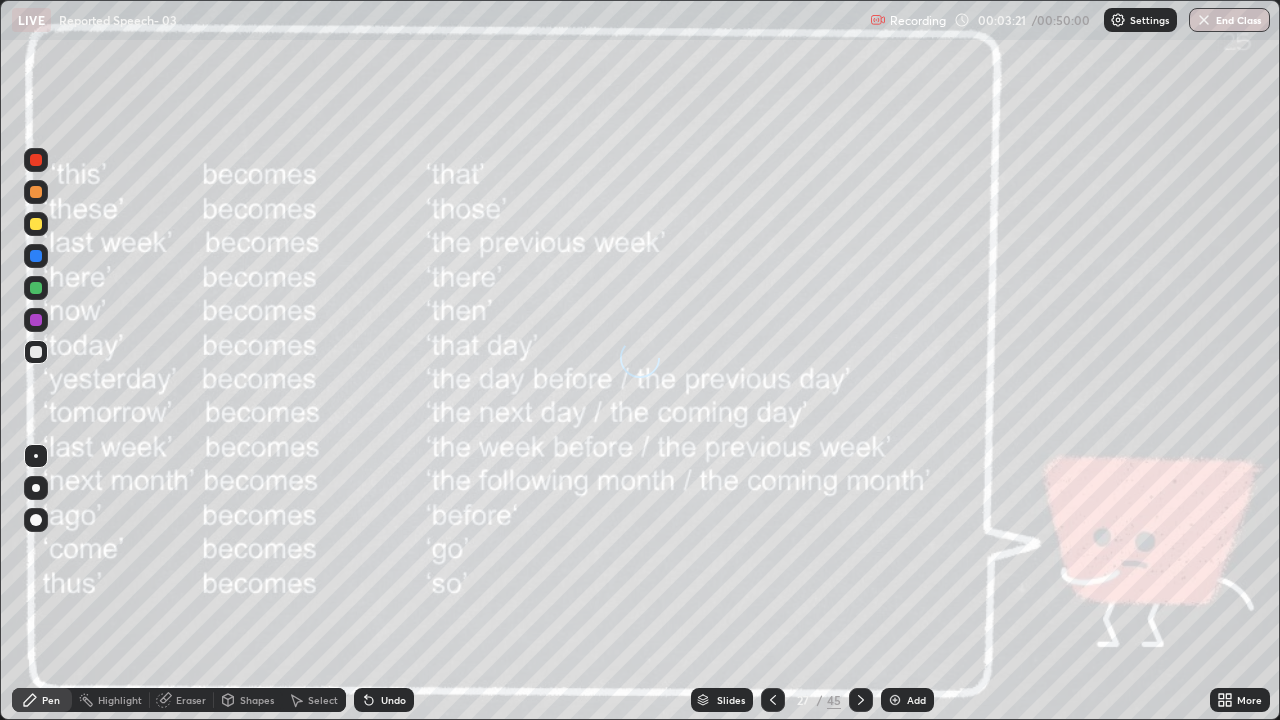 click 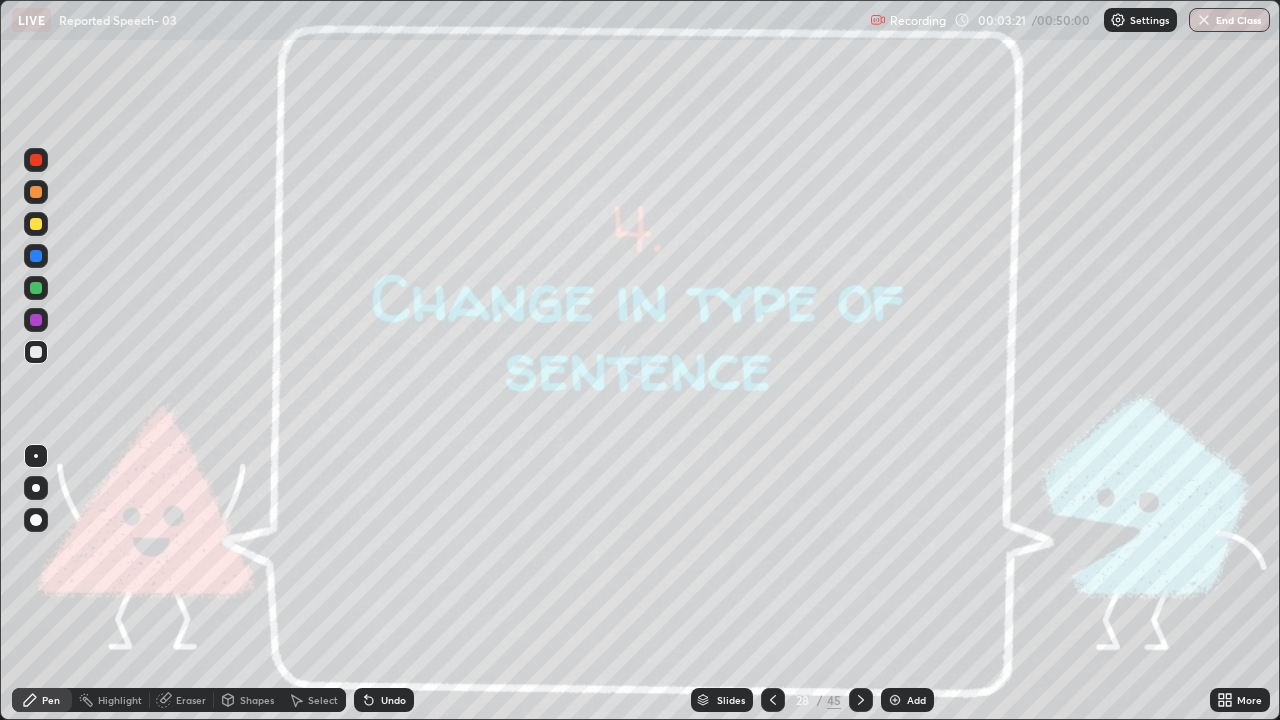 click 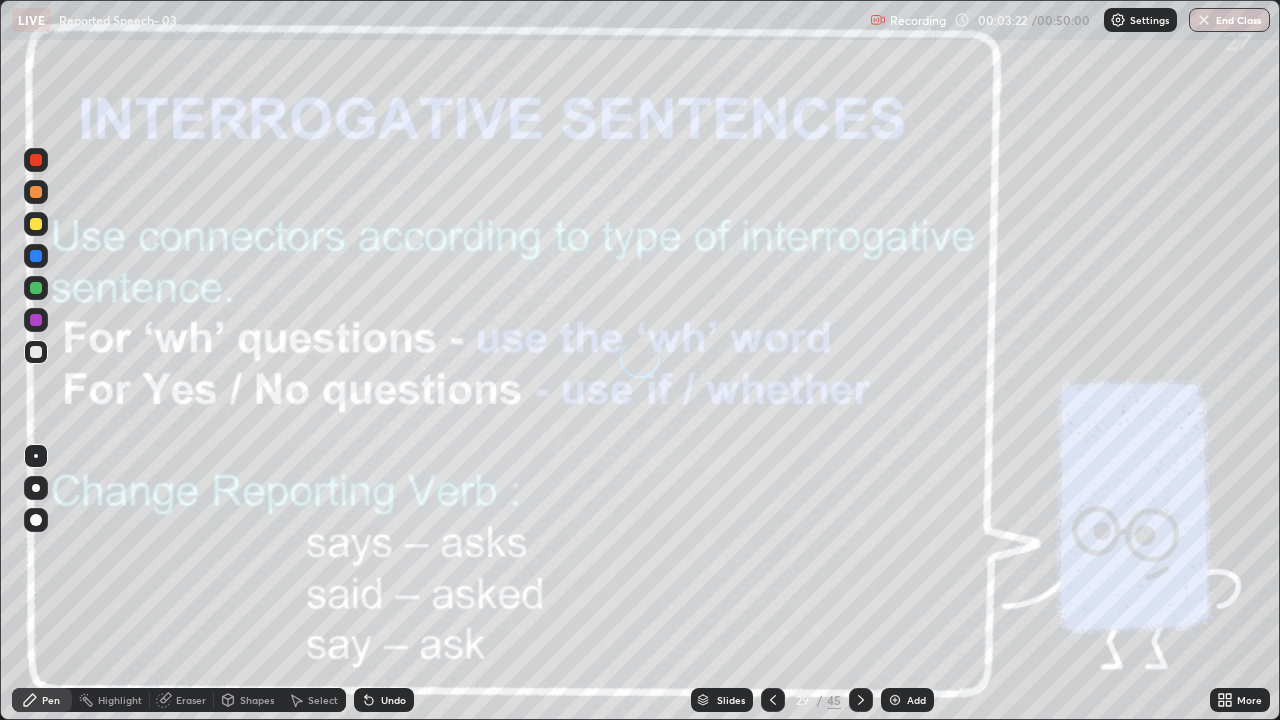click 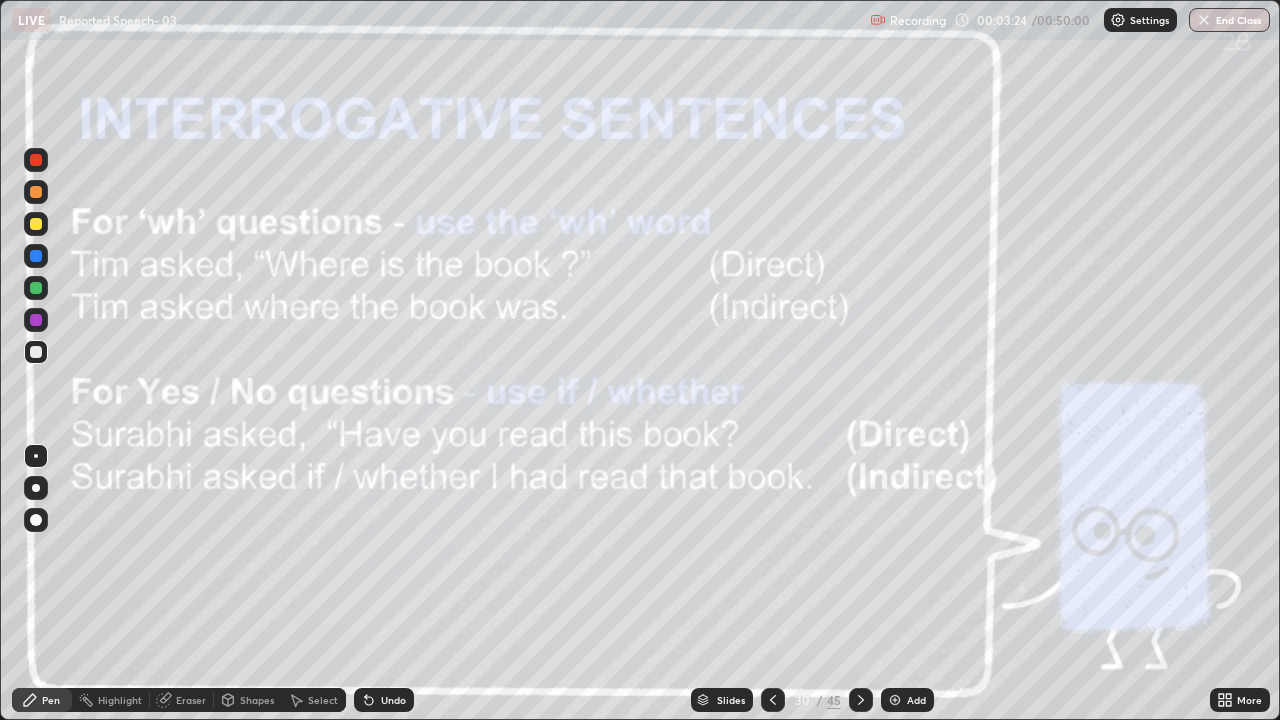 click 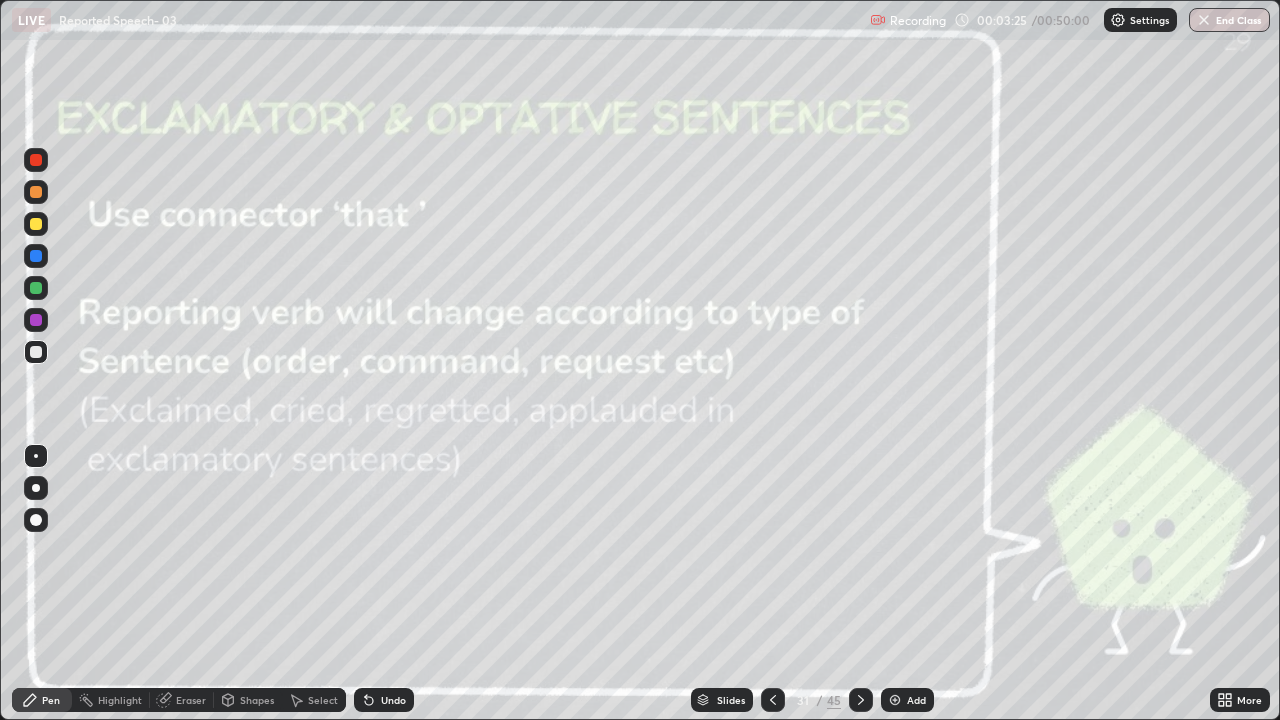 click 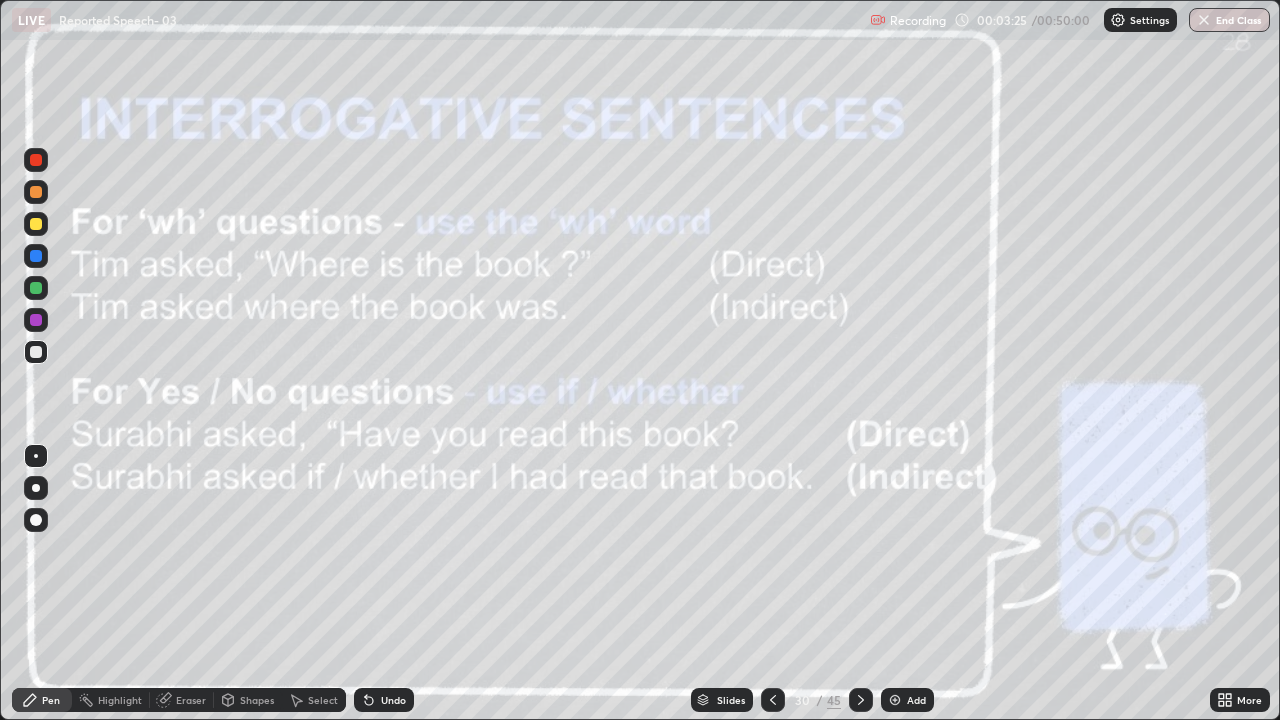 click 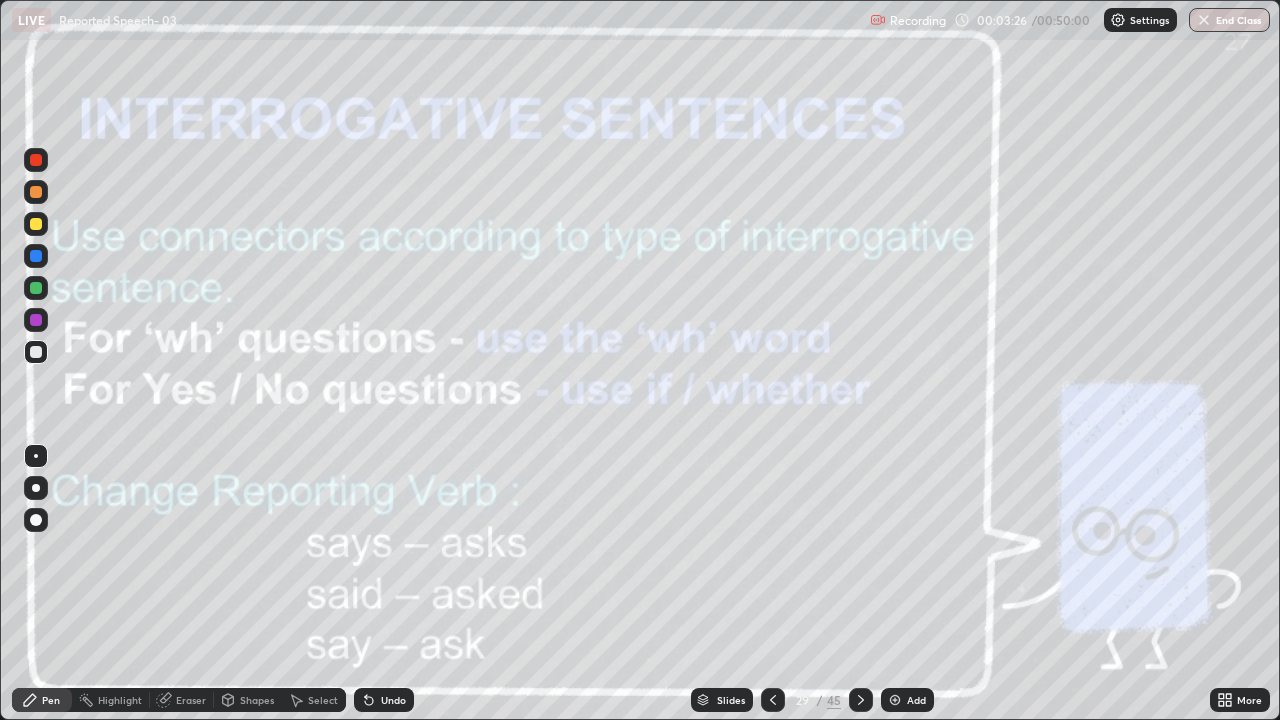 click 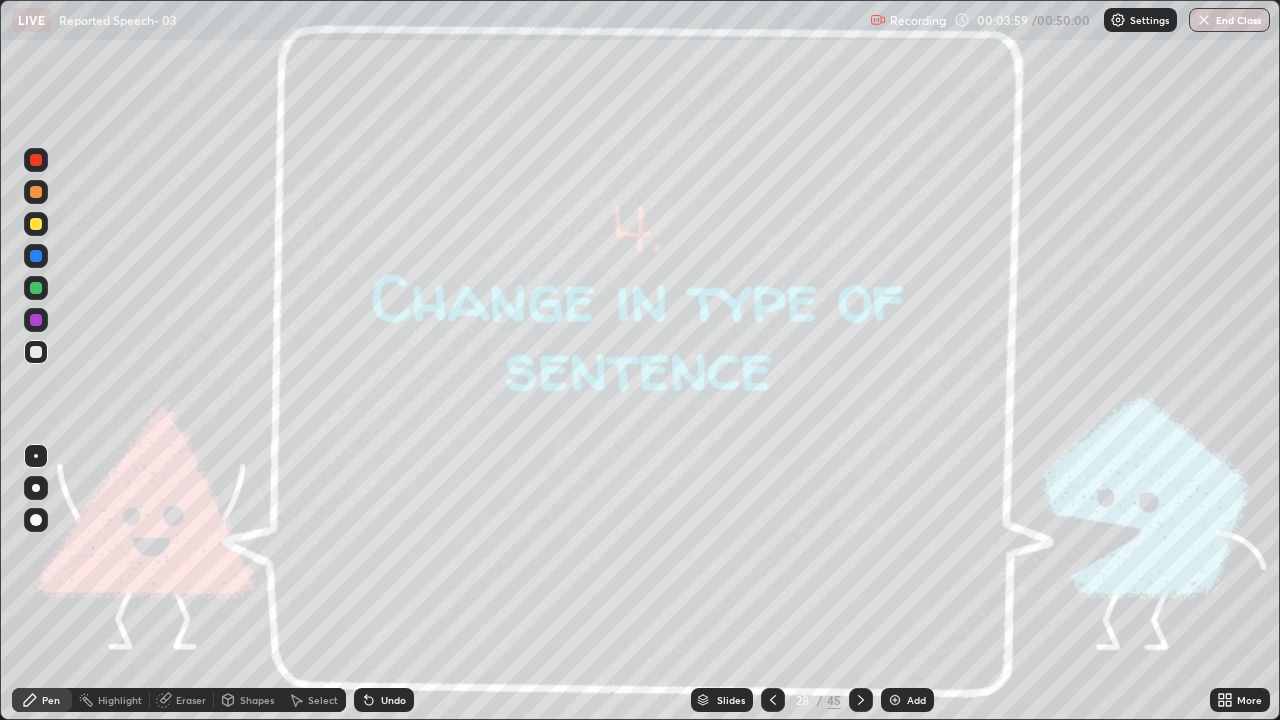 click 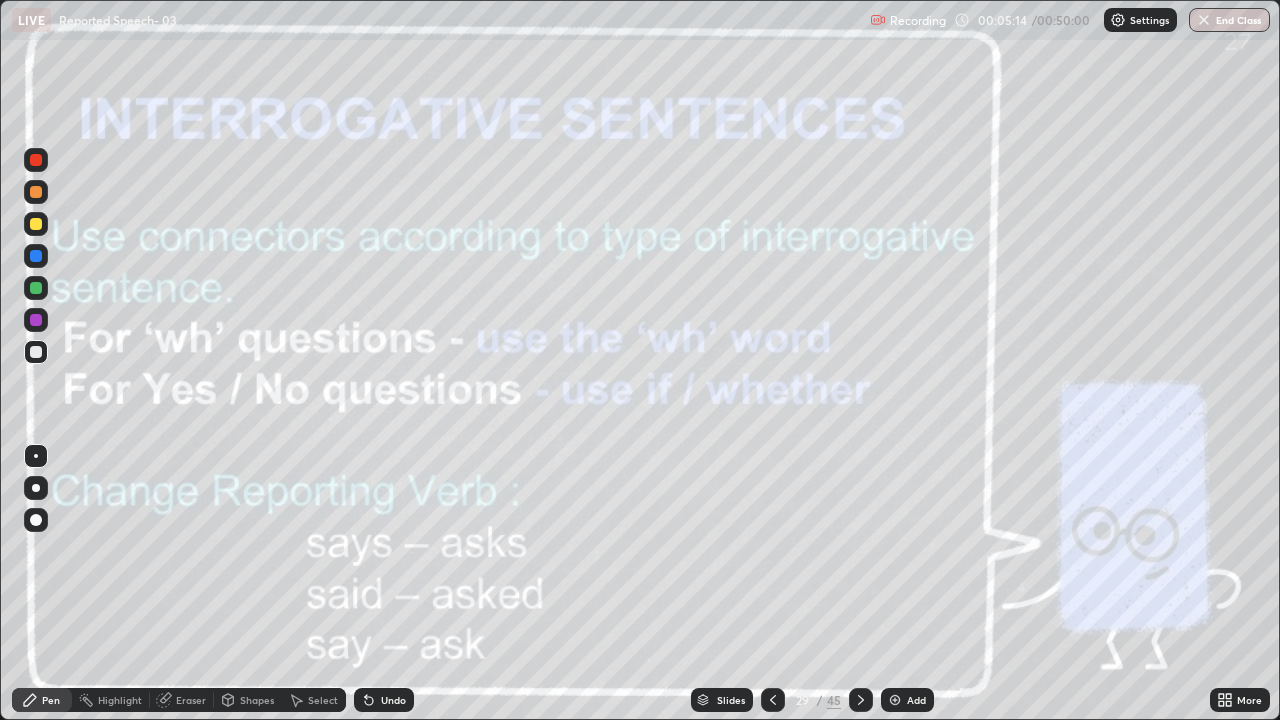 click at bounding box center (36, 224) 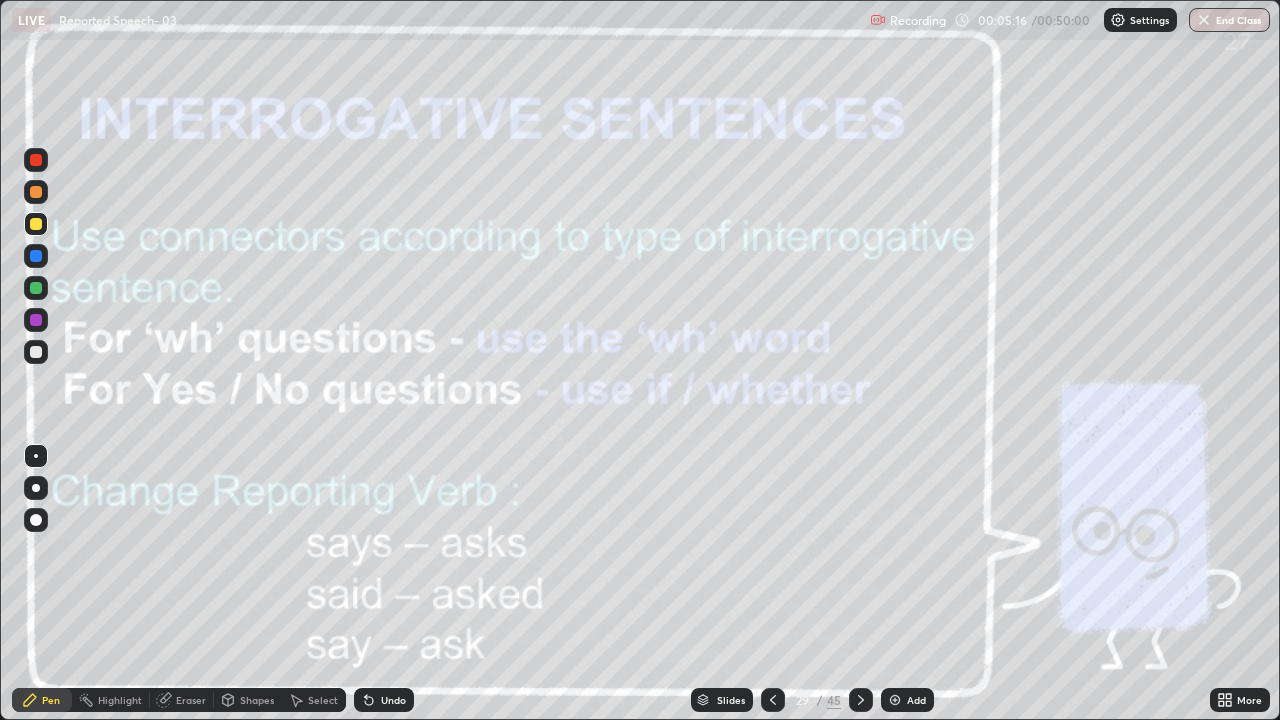 click at bounding box center (36, 224) 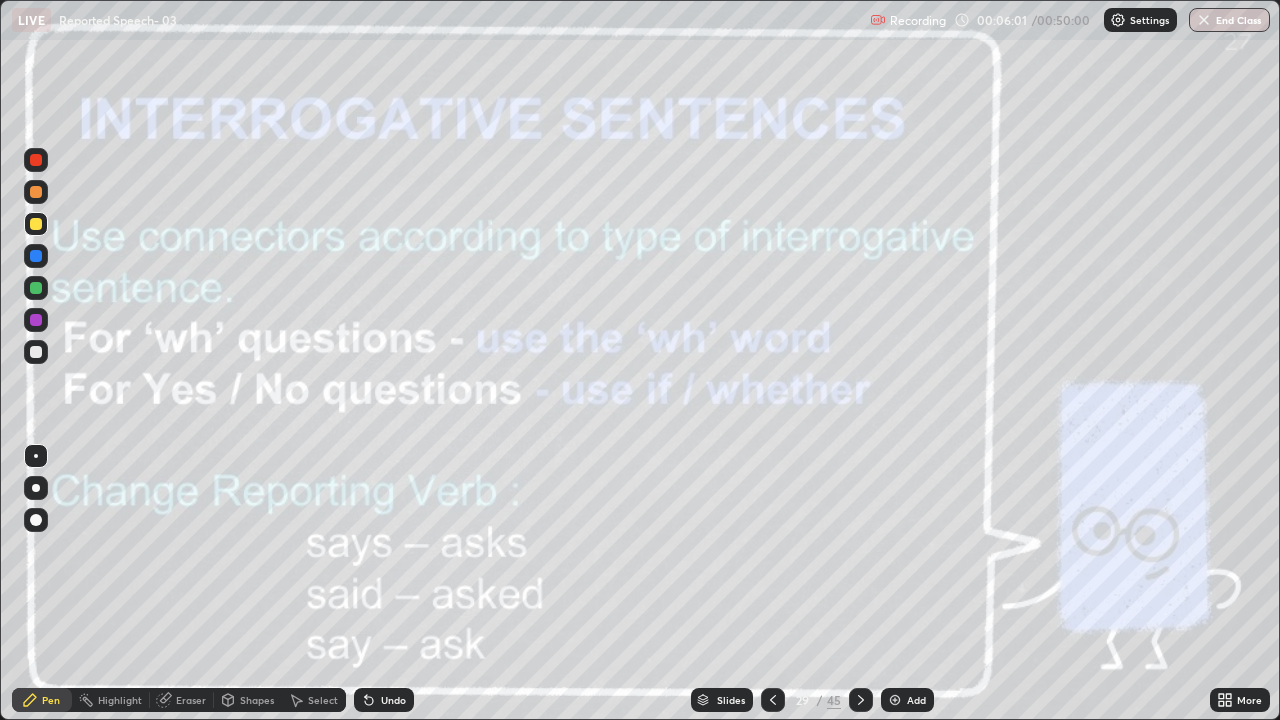 click 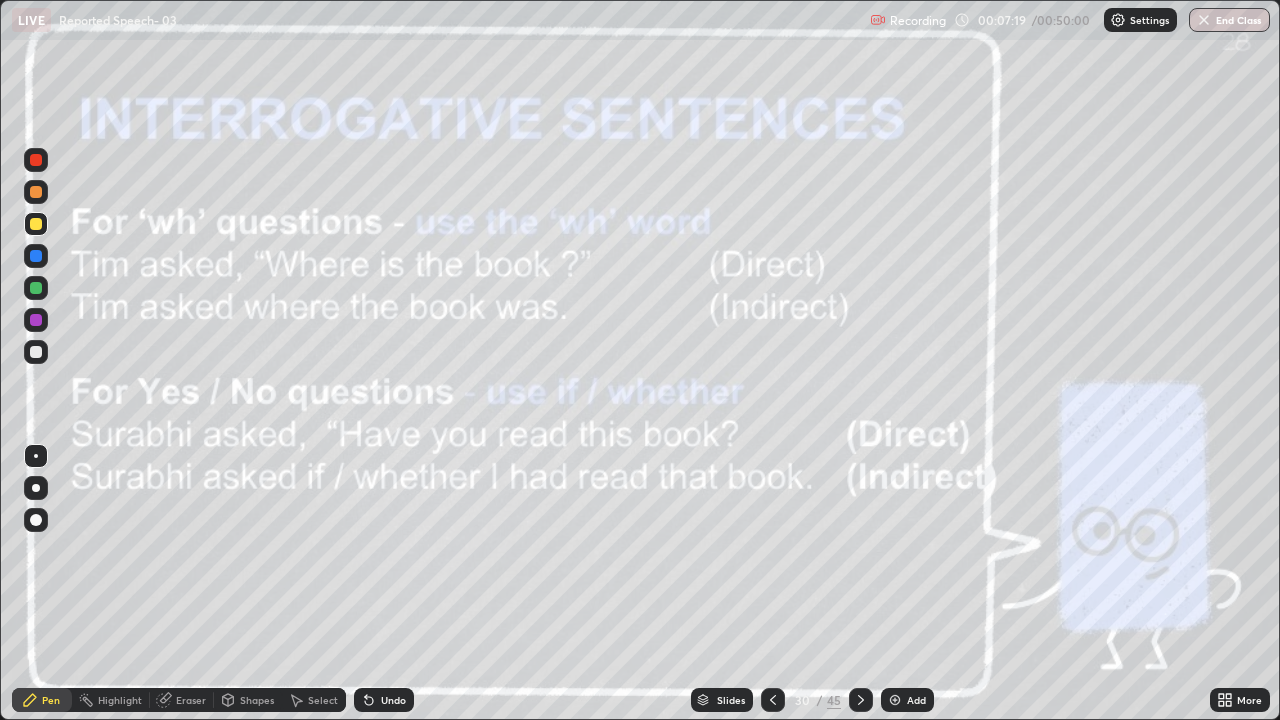 click 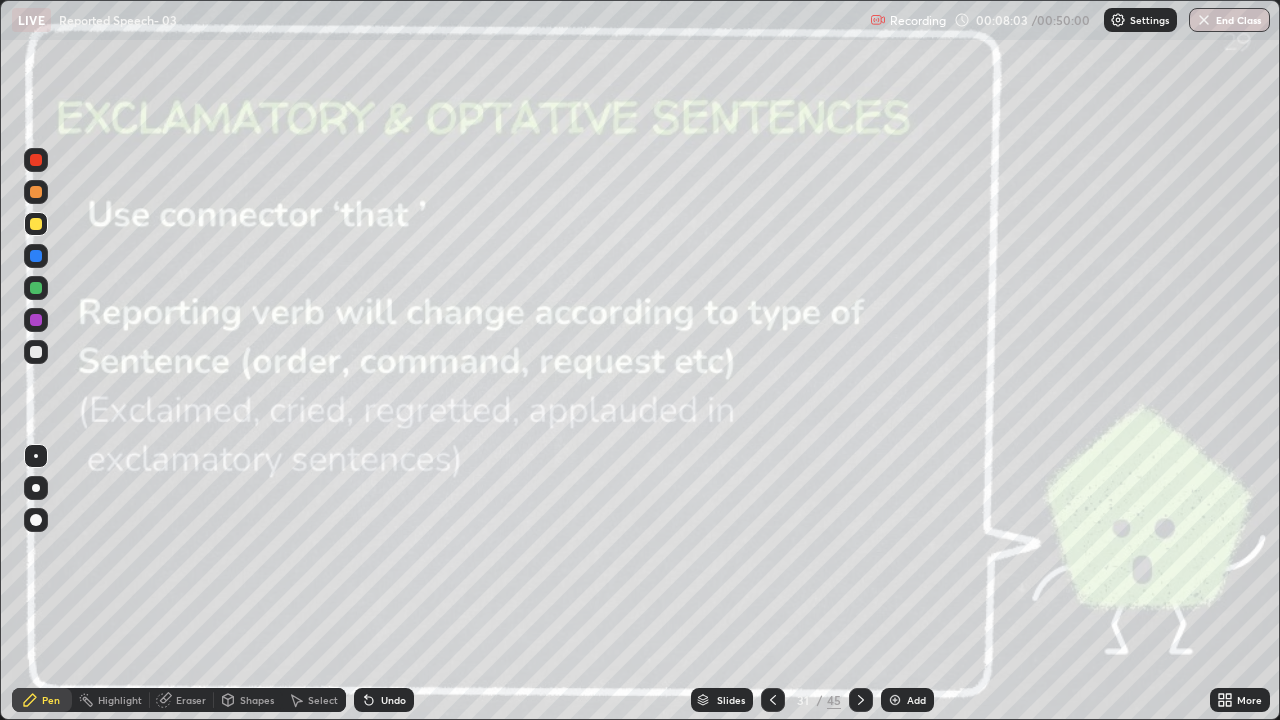 click 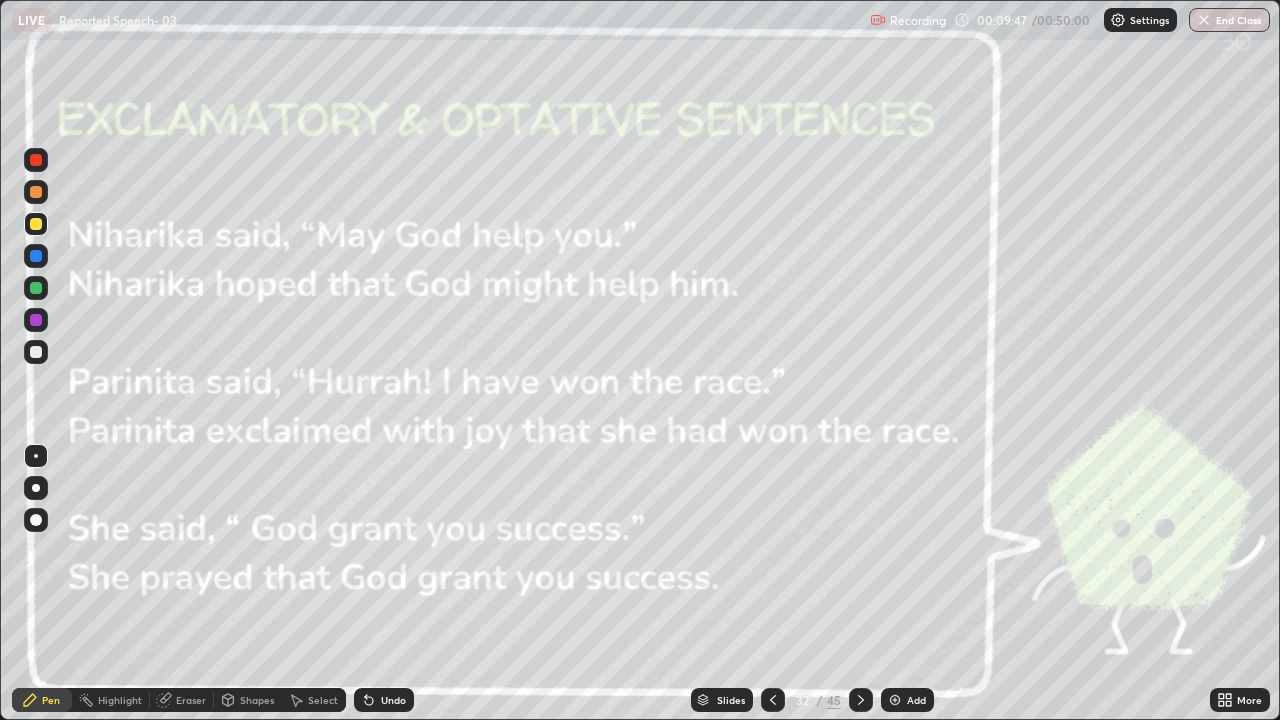 click 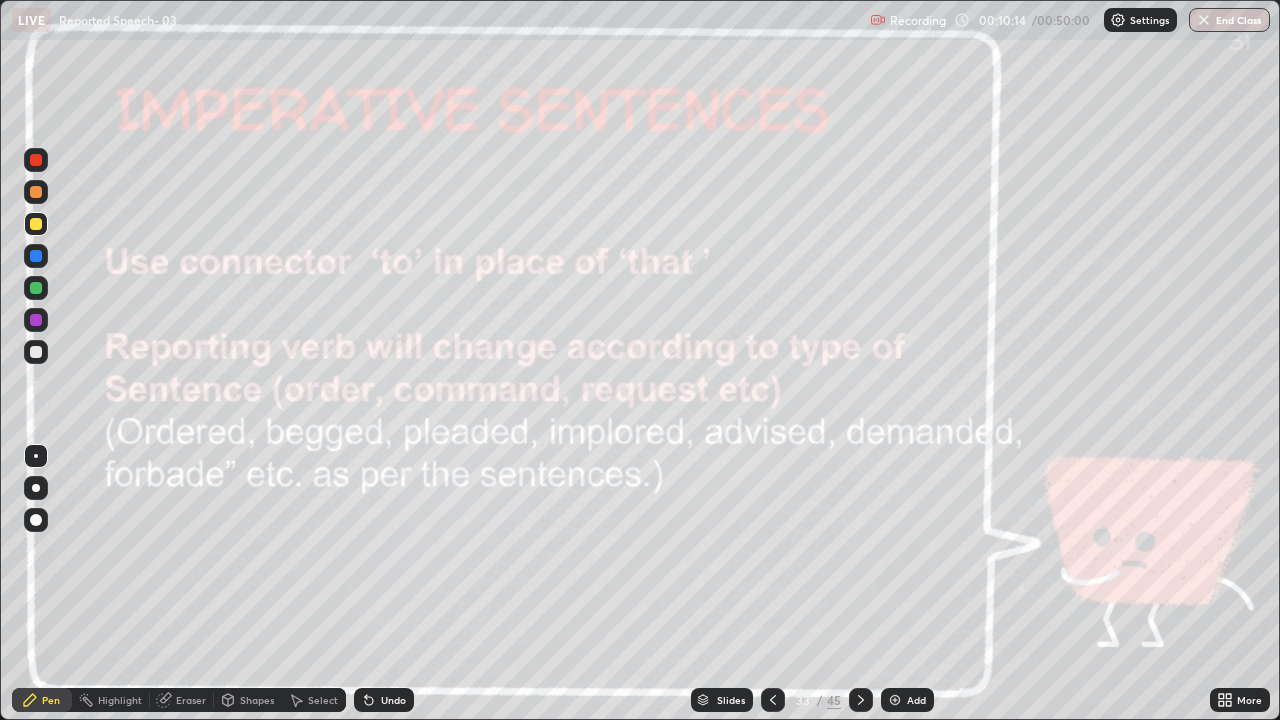 click 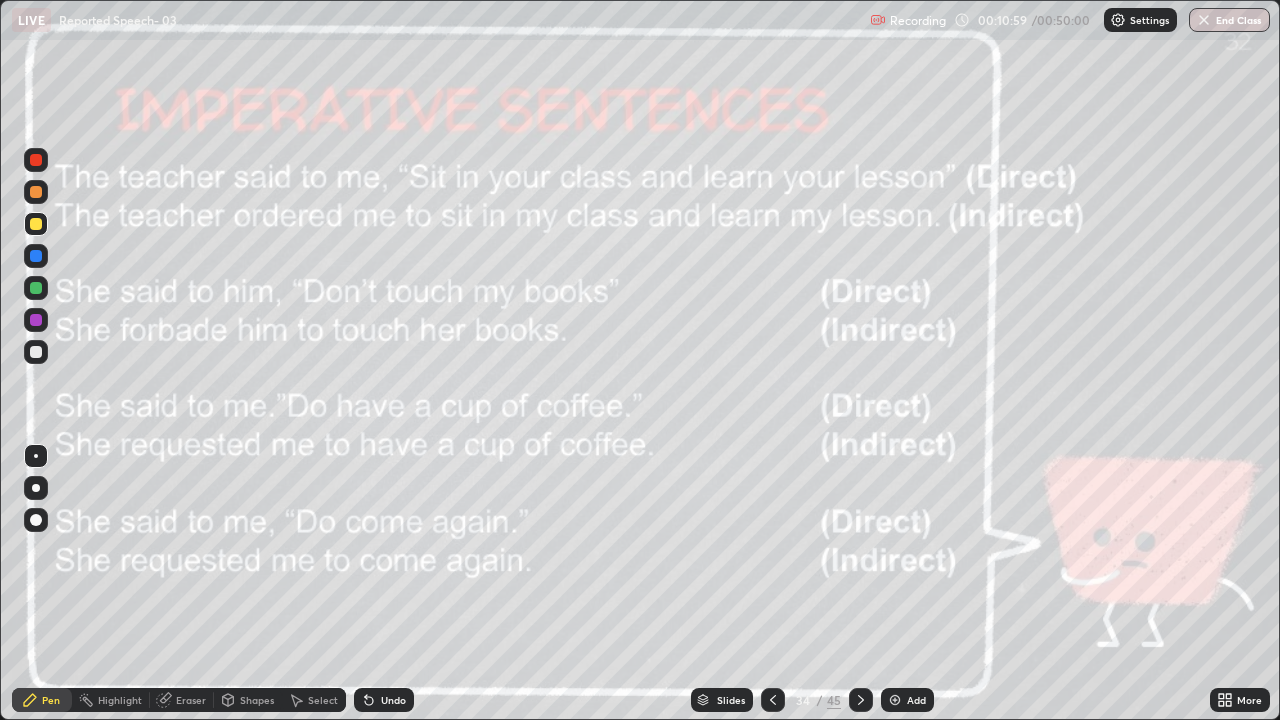 click 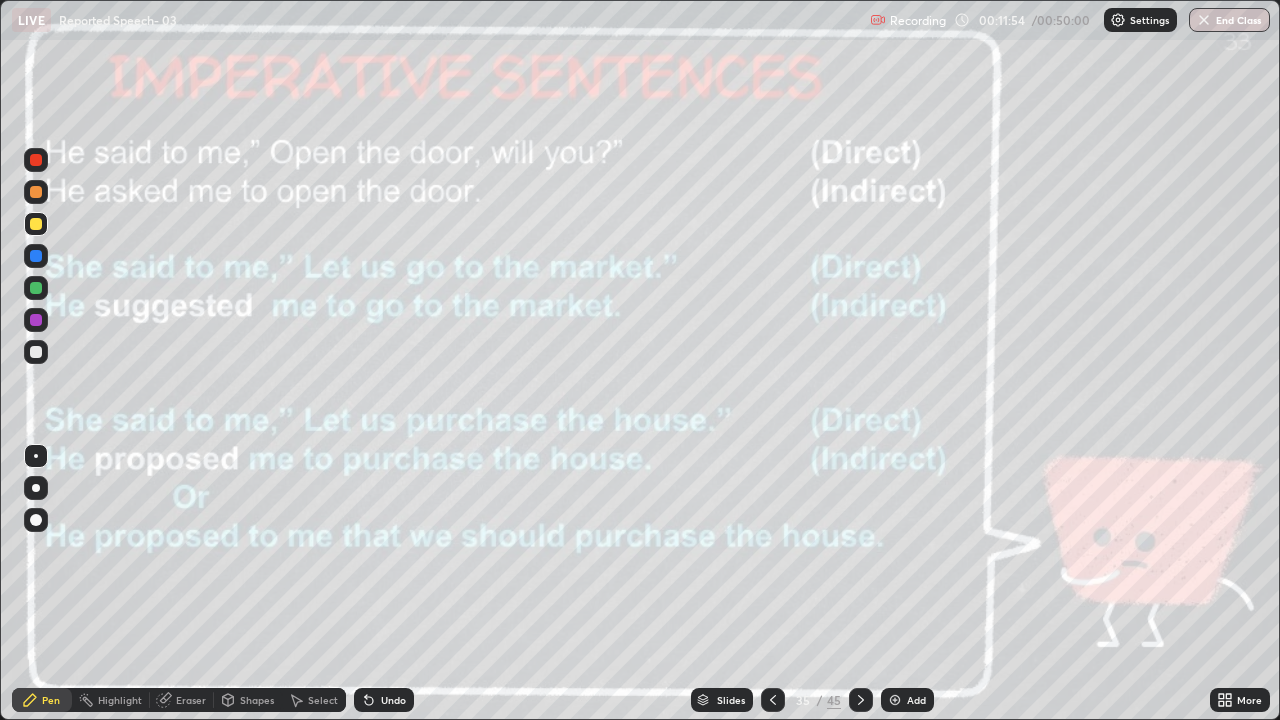 click 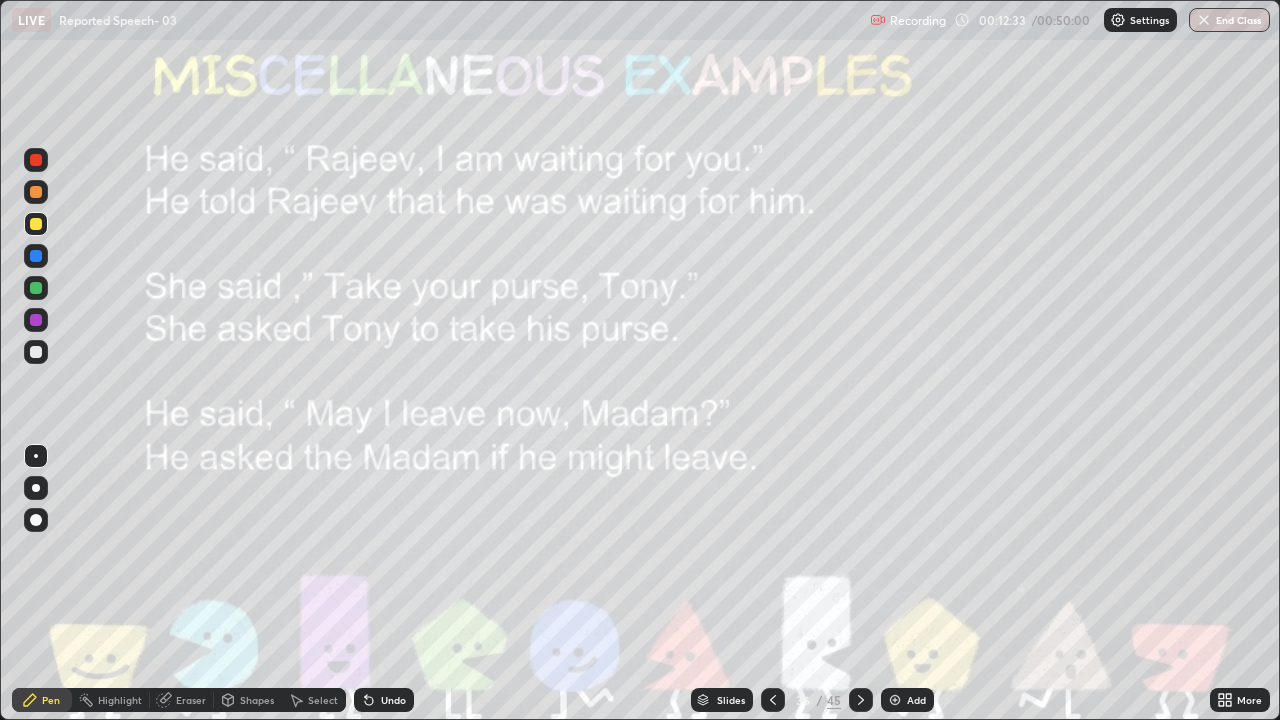 click 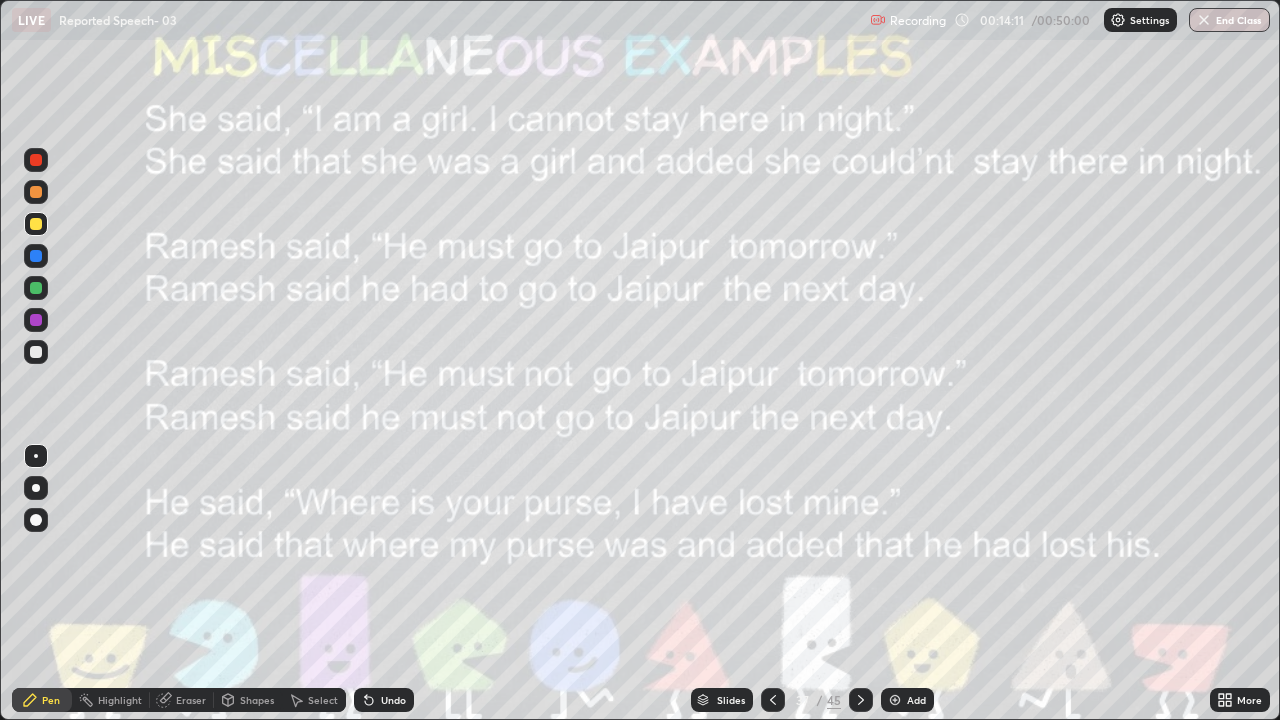 click 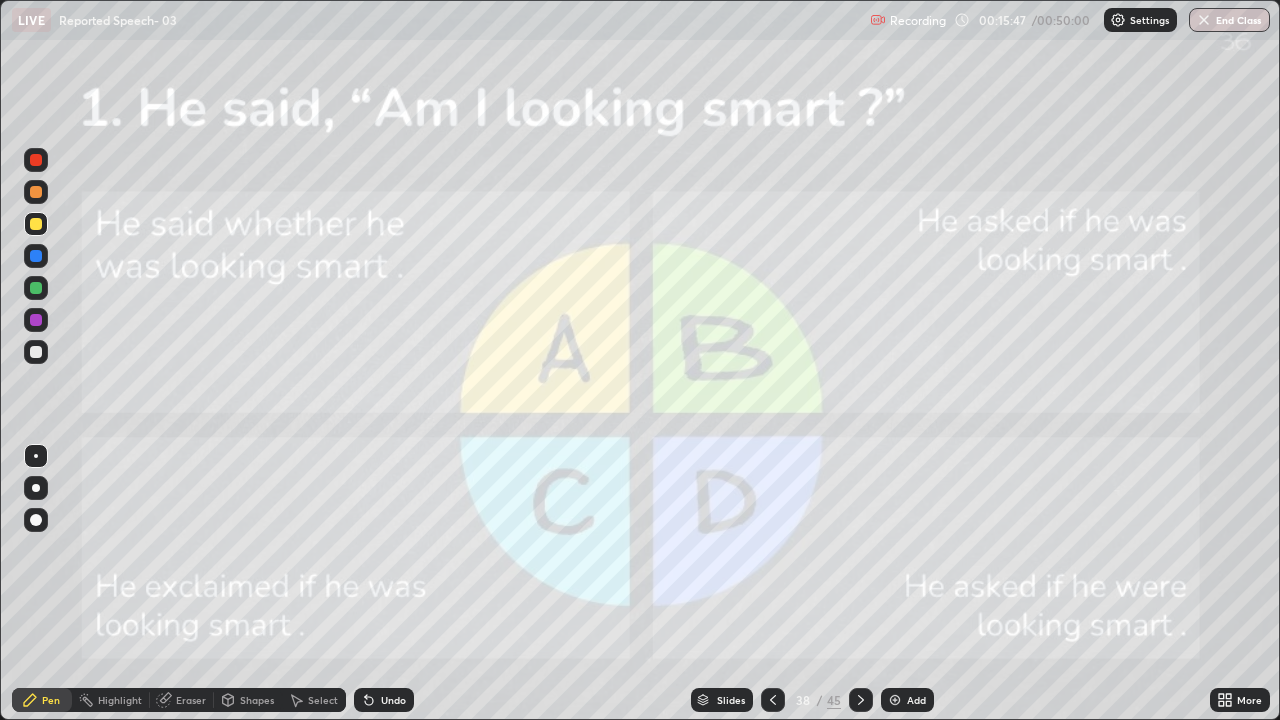 click 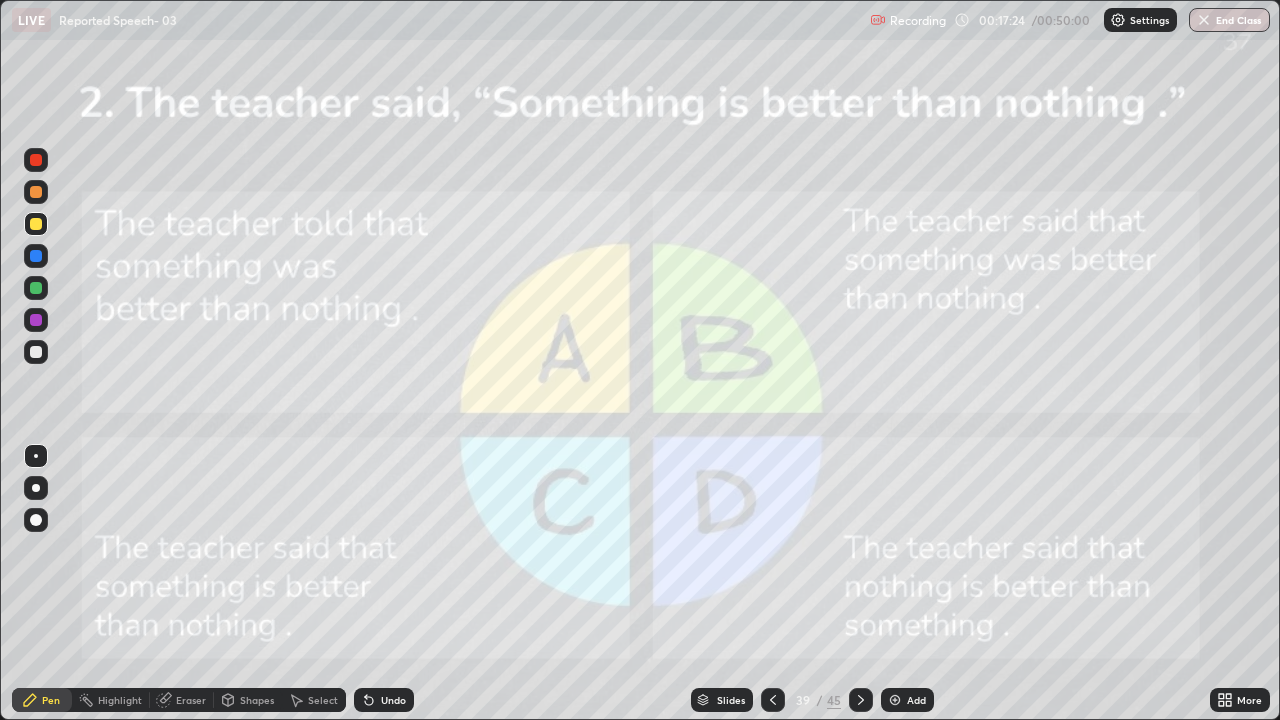 click 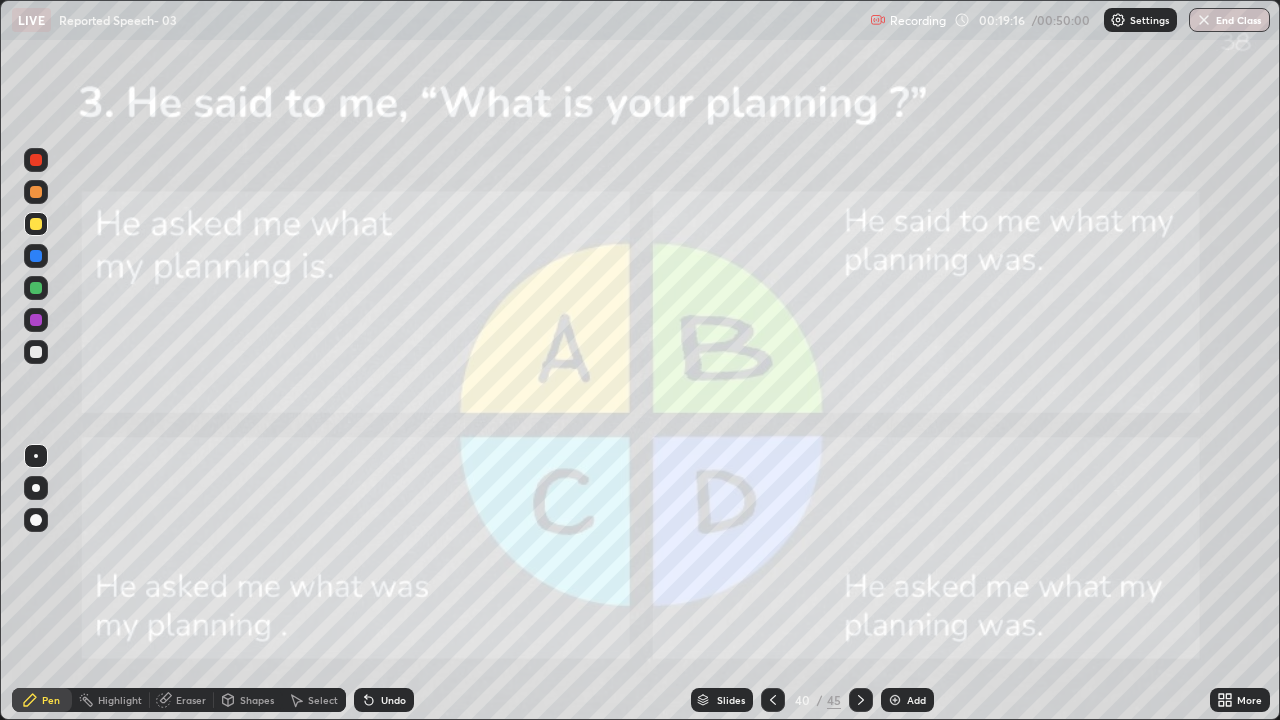 click 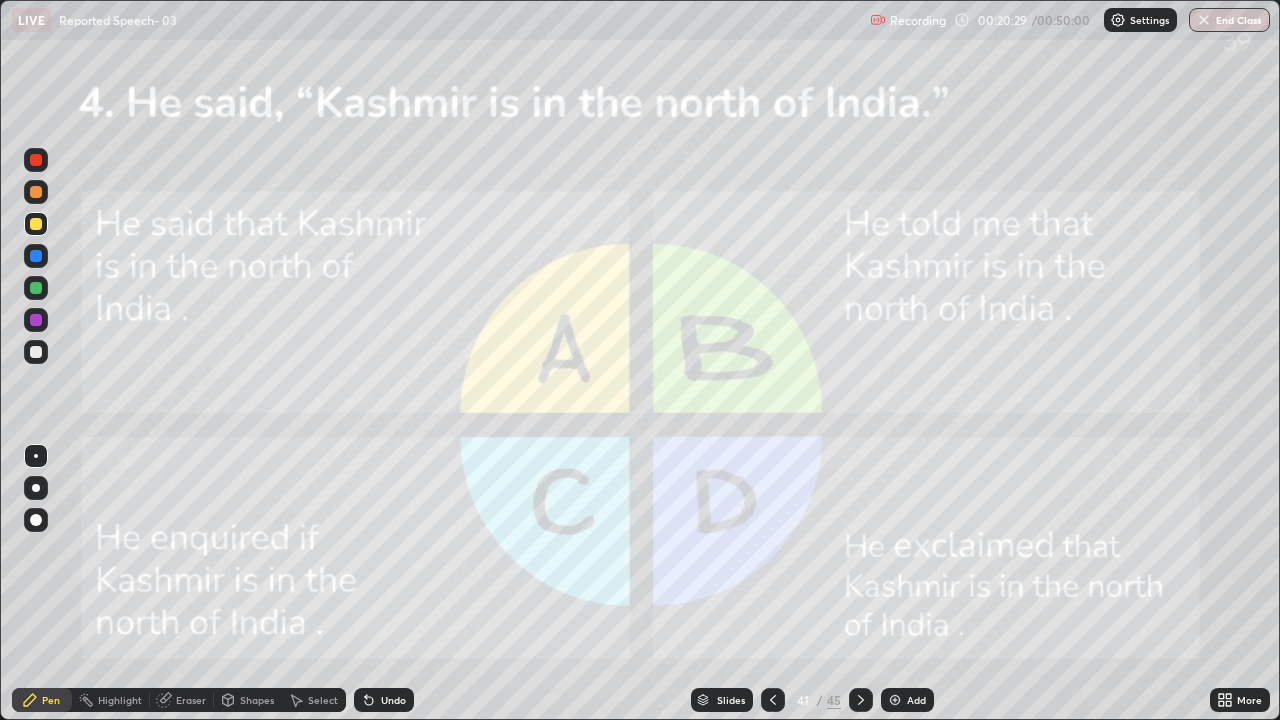 click 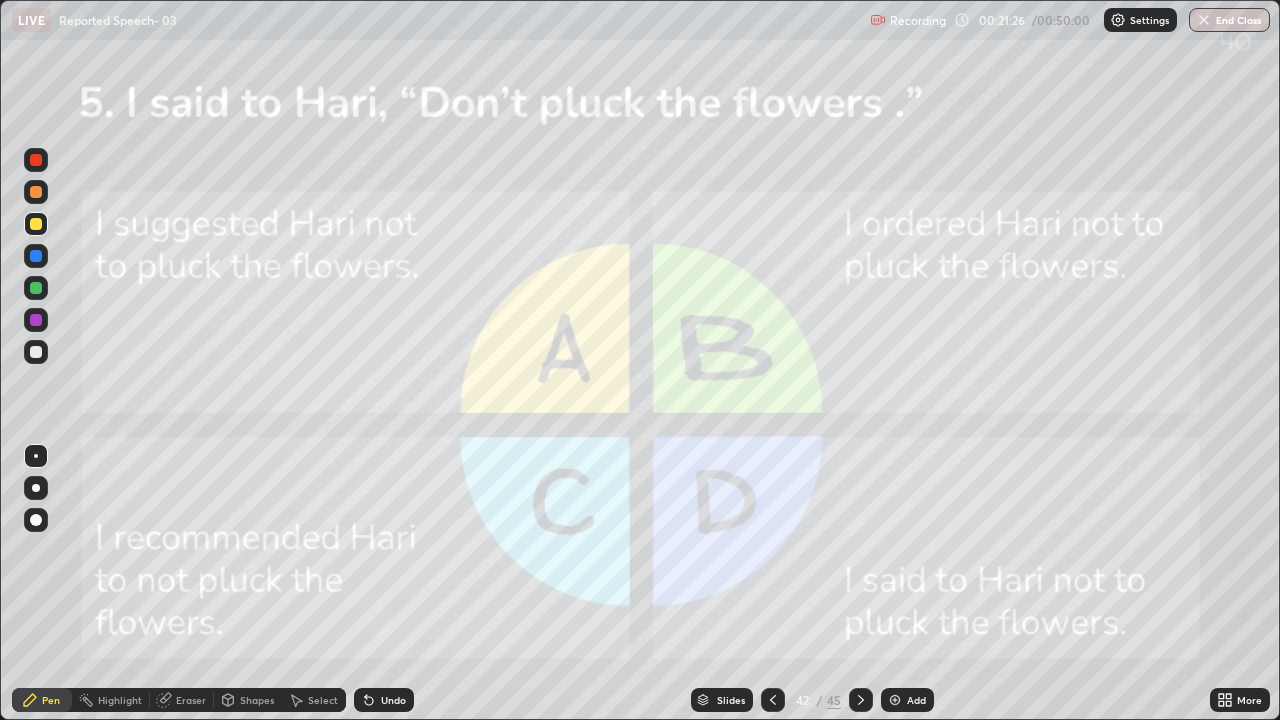 click 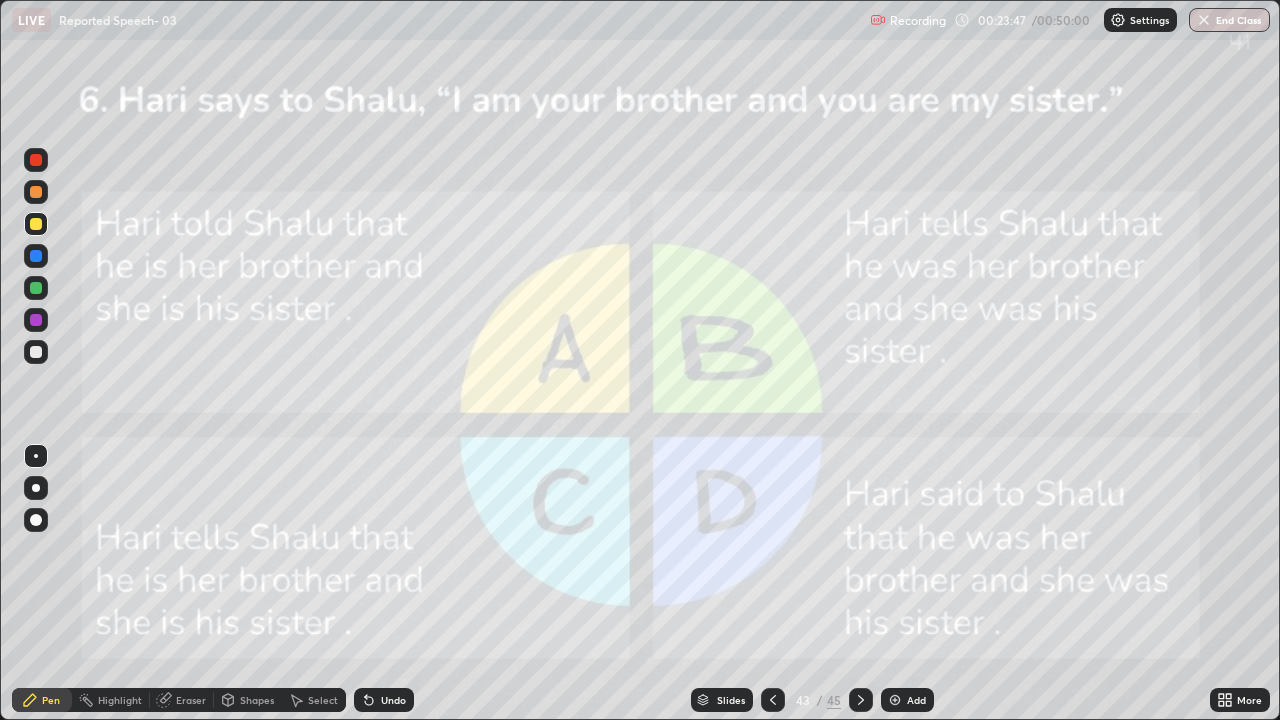 click 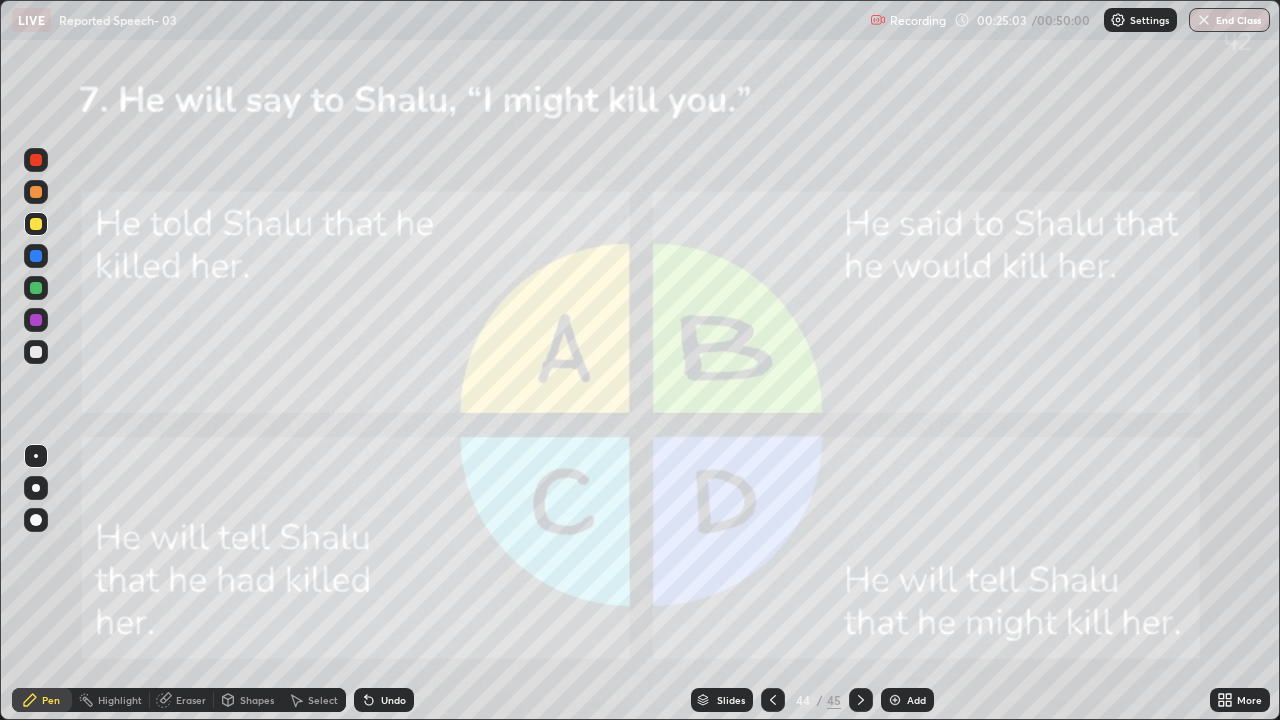 click 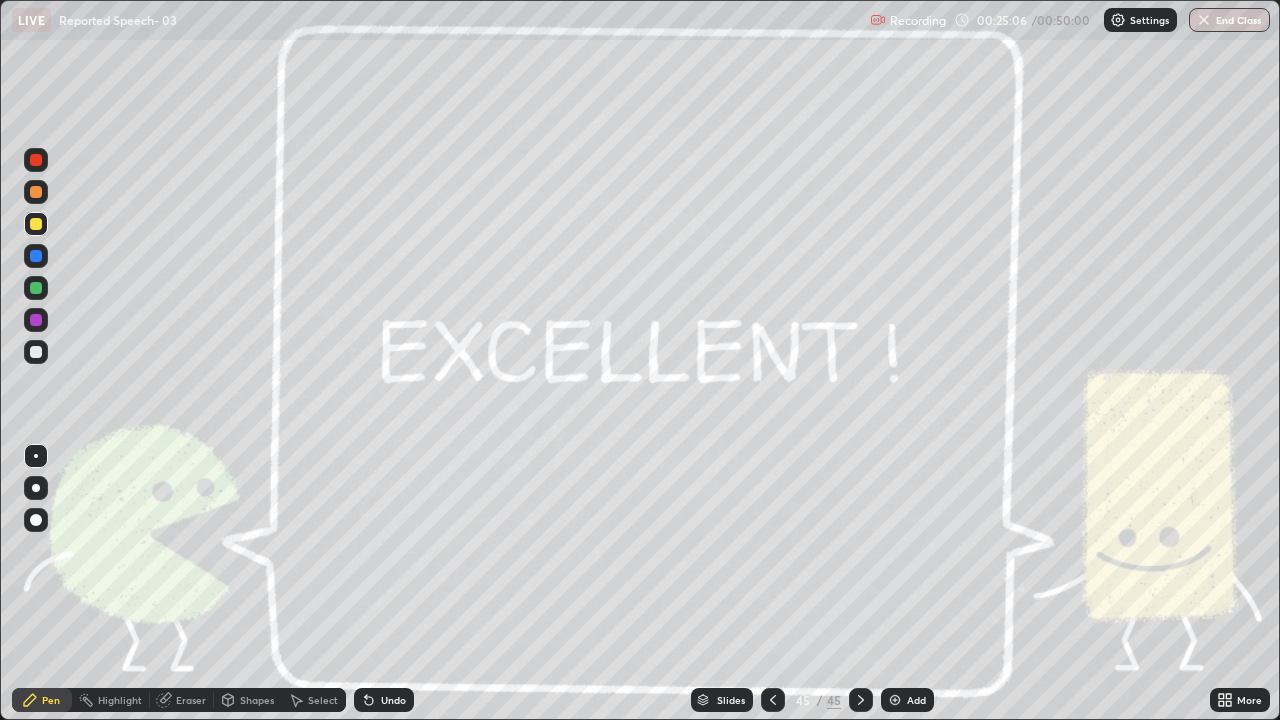 click 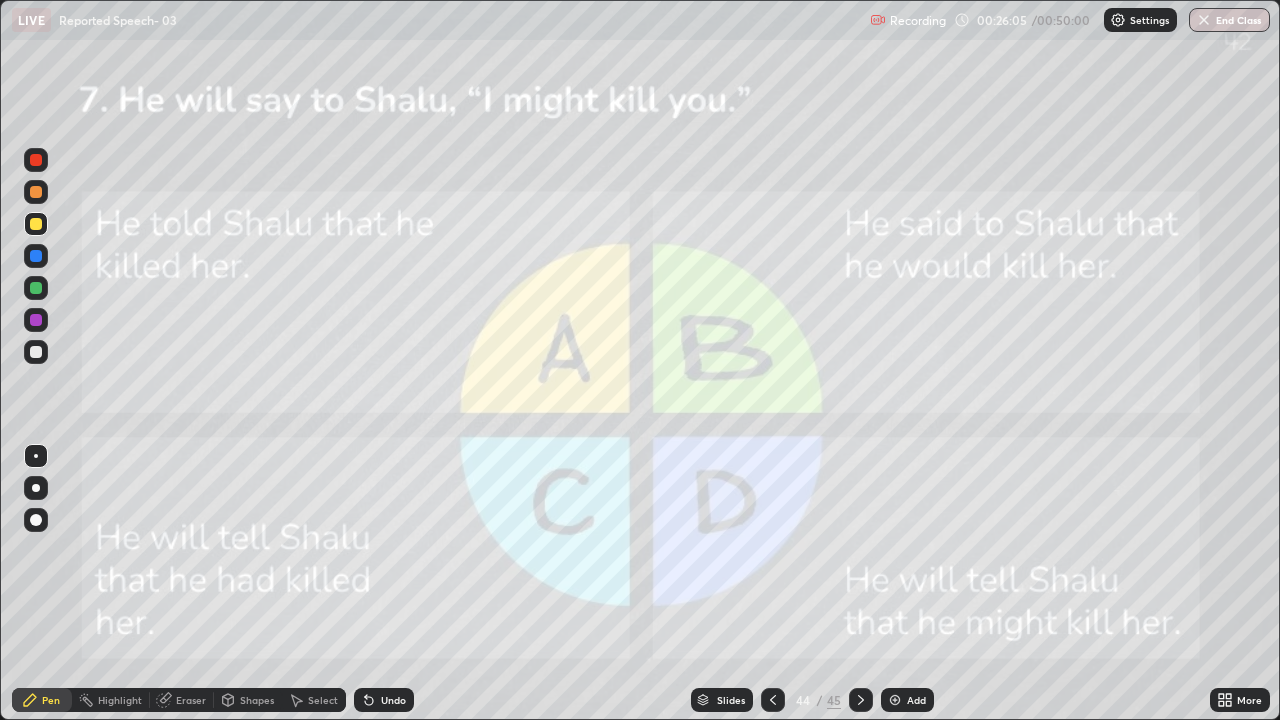 click at bounding box center (895, 700) 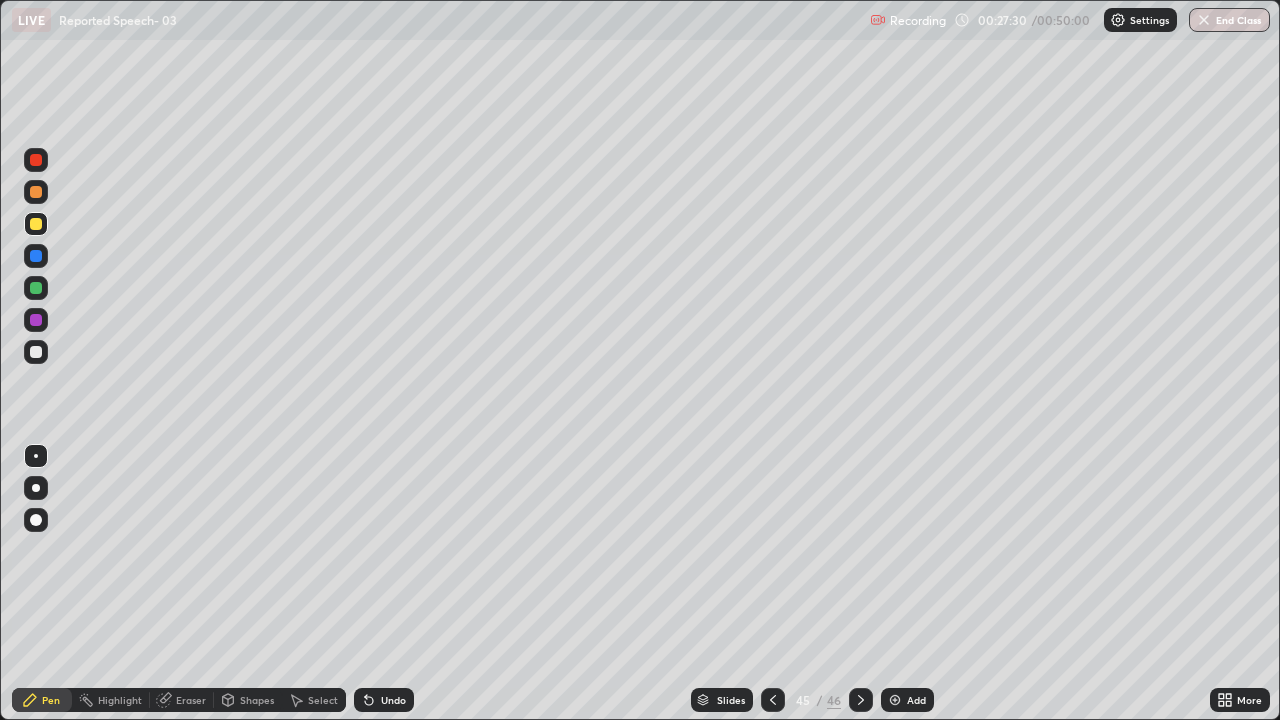 click at bounding box center [36, 192] 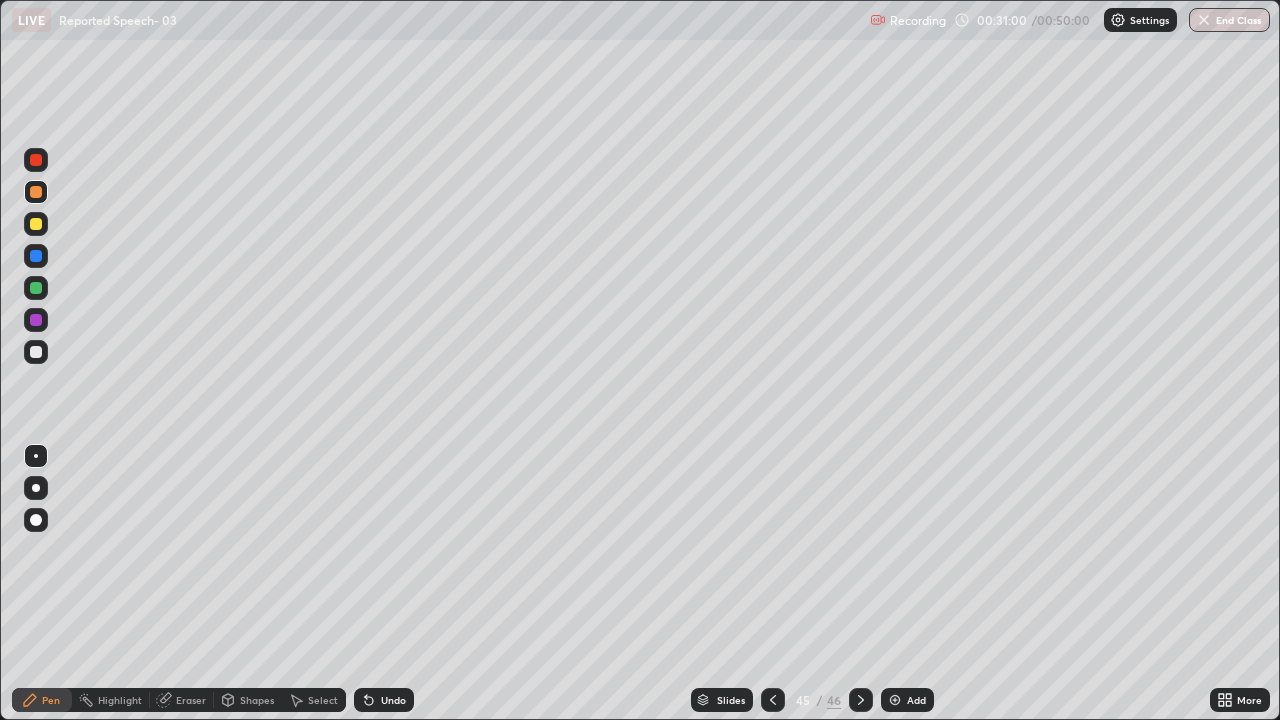 click on "End Class" at bounding box center (1229, 20) 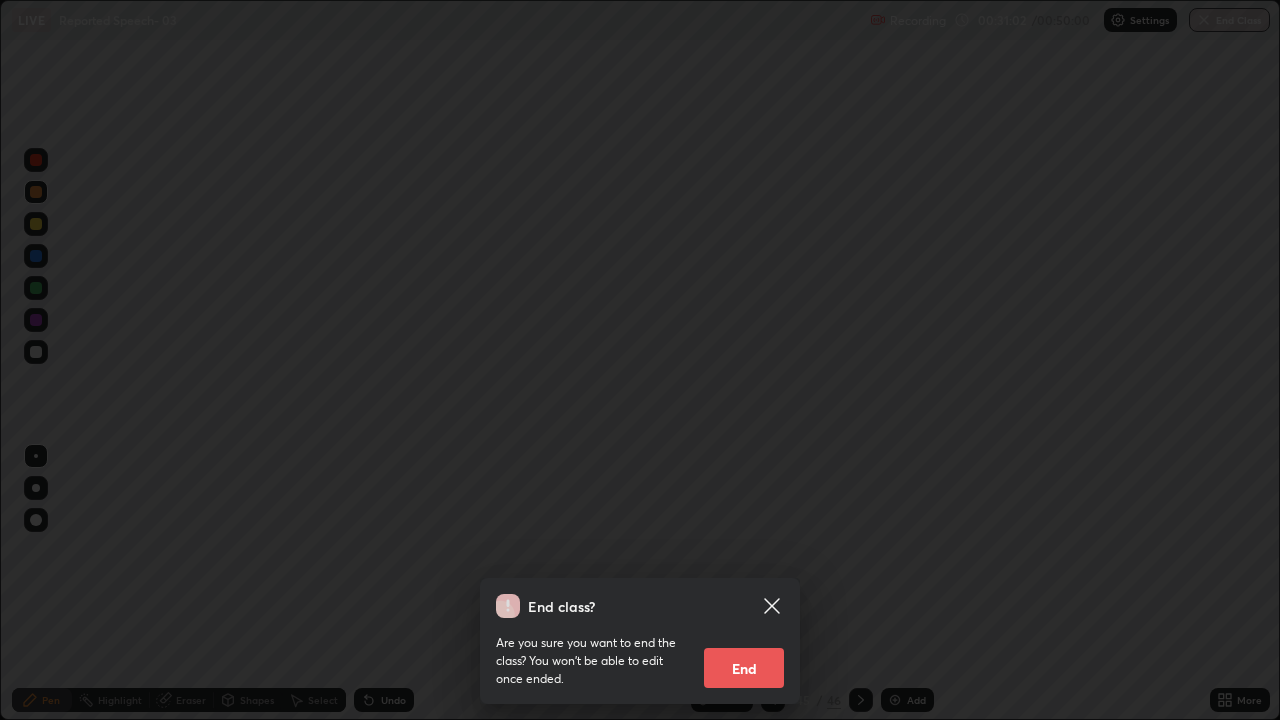 click on "End" at bounding box center [744, 668] 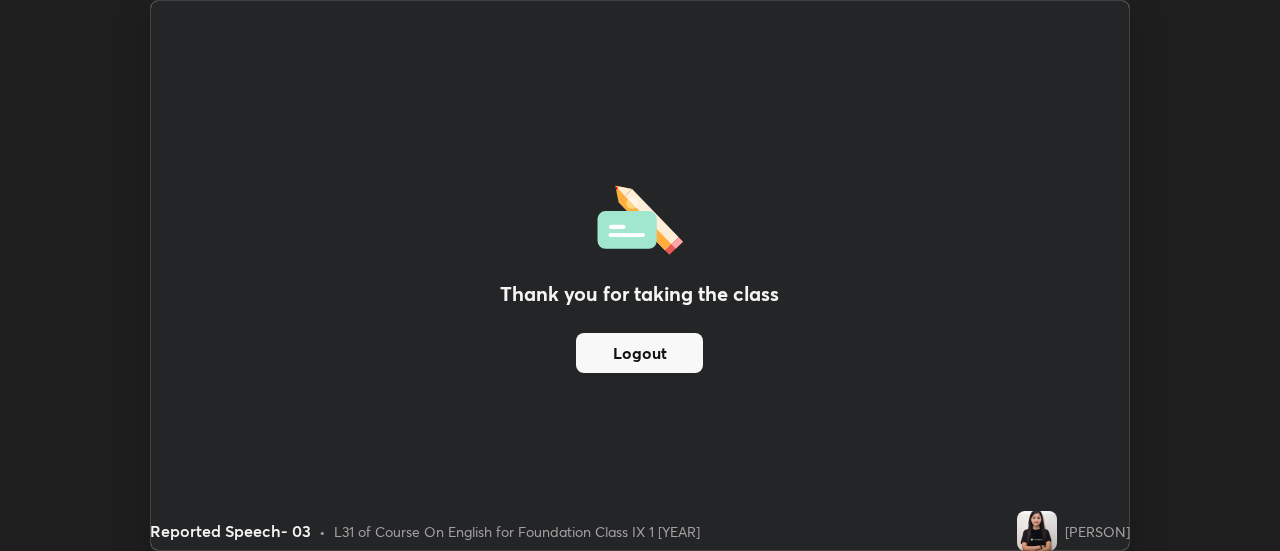 scroll, scrollTop: 551, scrollLeft: 1280, axis: both 